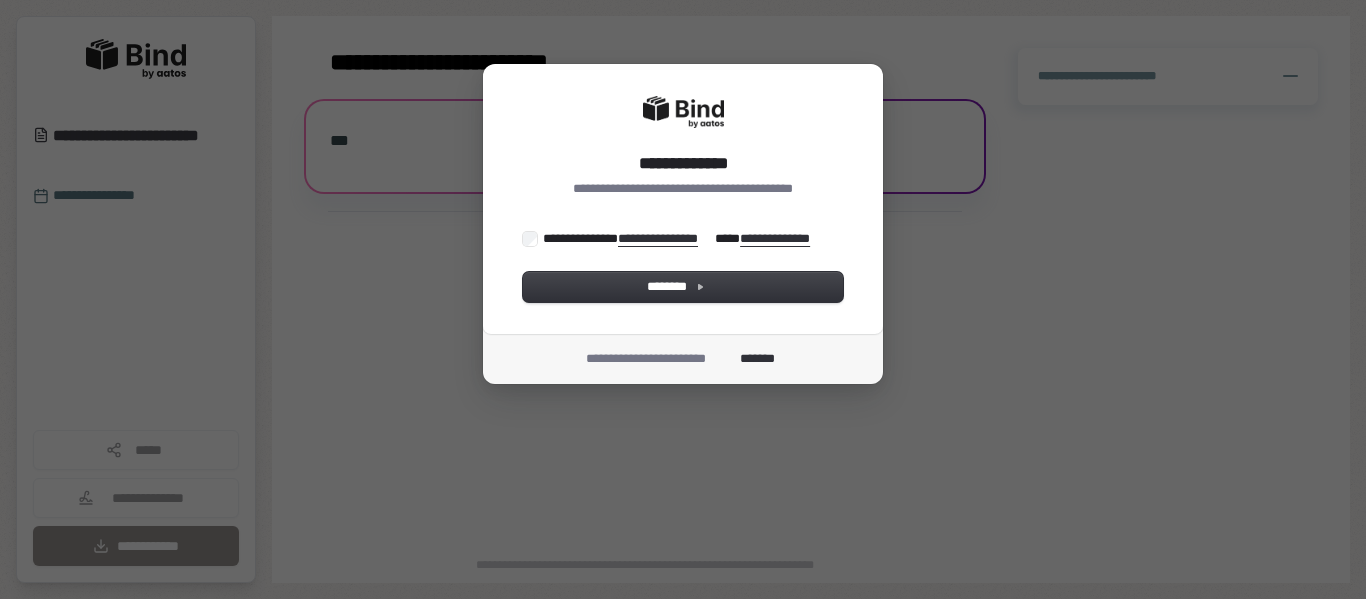 scroll, scrollTop: 0, scrollLeft: 0, axis: both 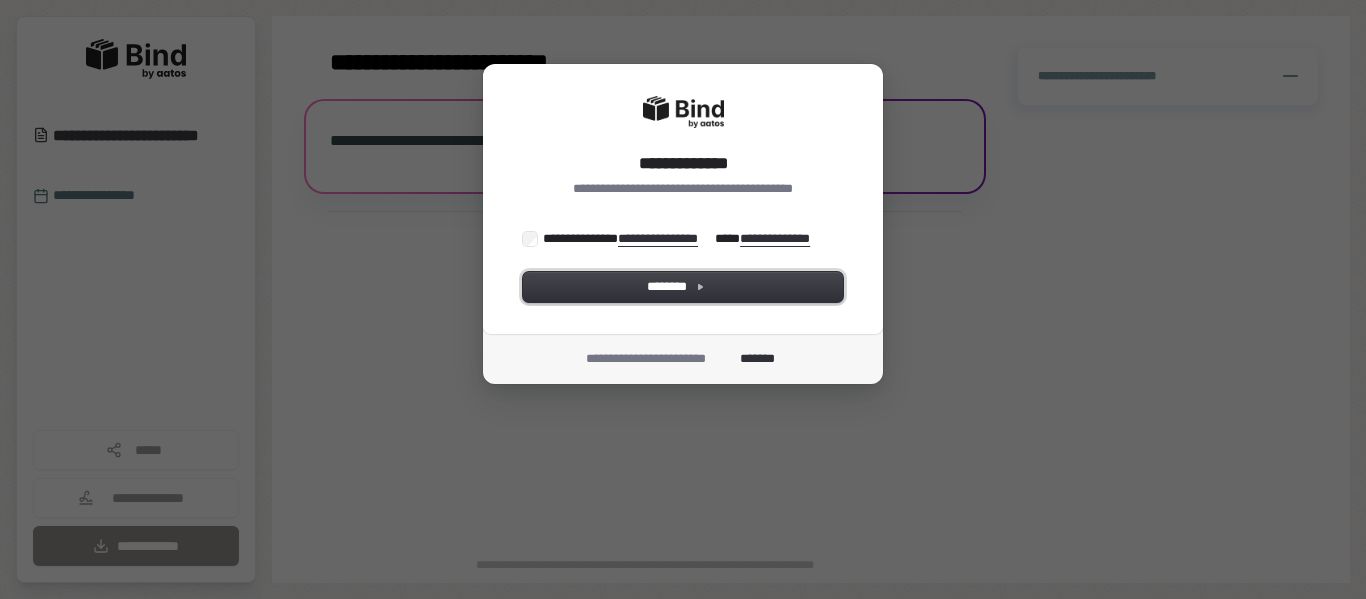 click on "********" at bounding box center [683, 287] 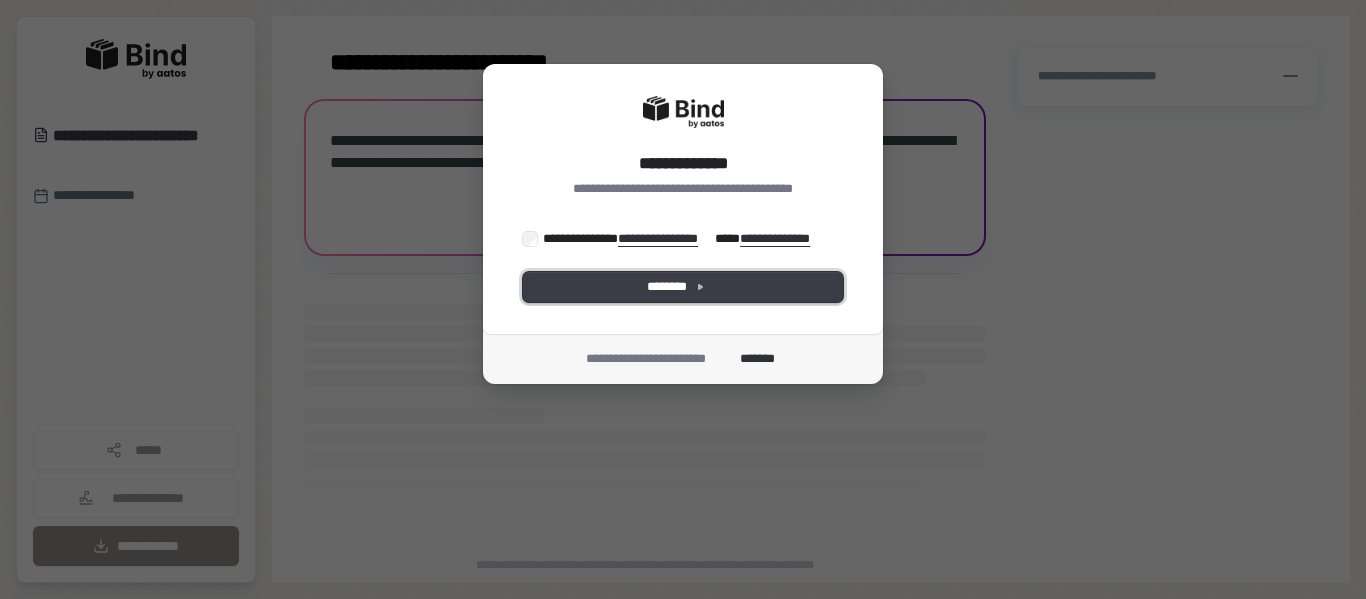 click on "********" at bounding box center [683, 287] 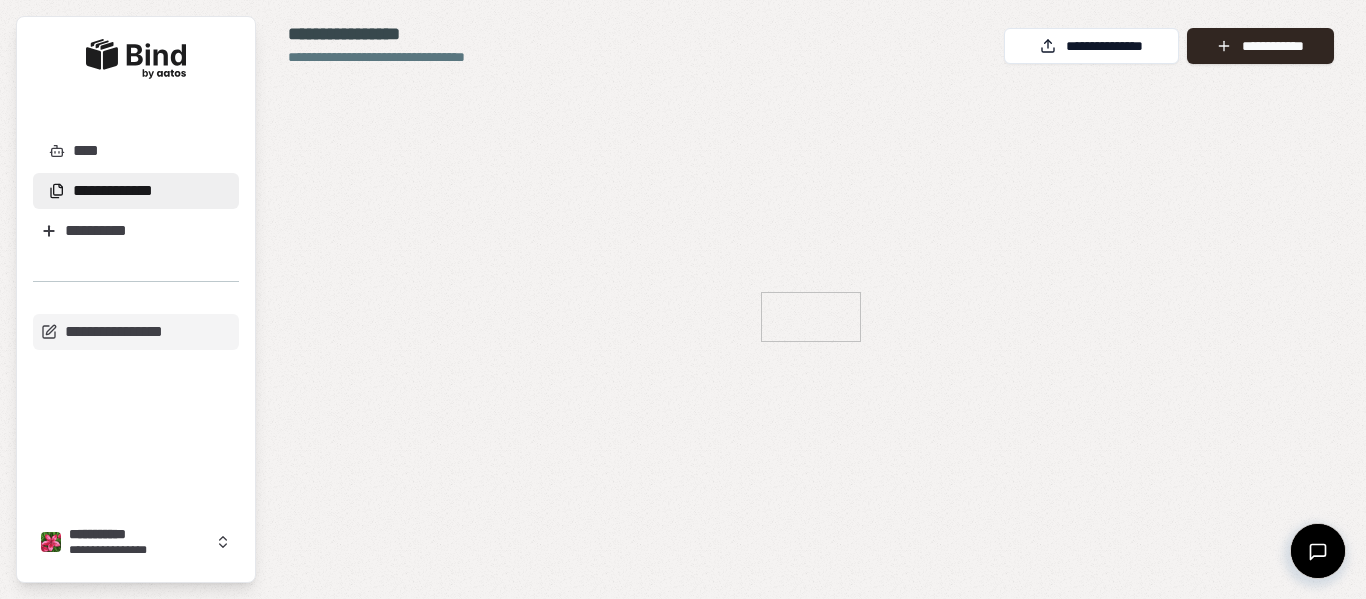 scroll, scrollTop: 0, scrollLeft: 0, axis: both 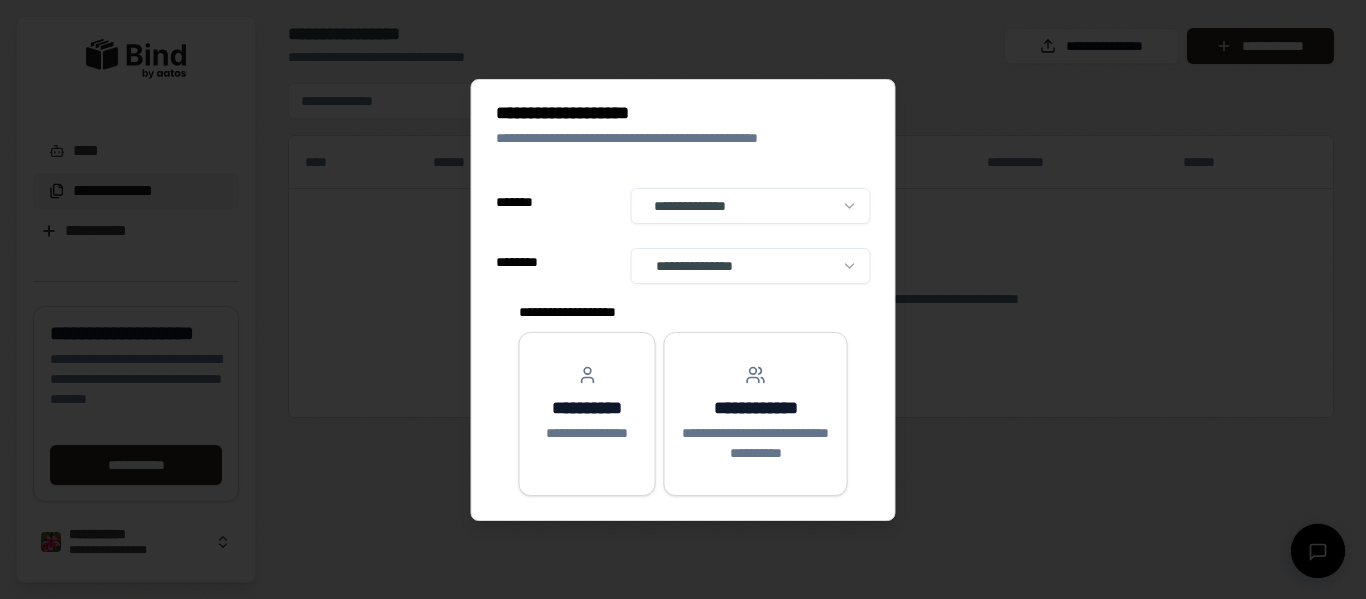 select on "**" 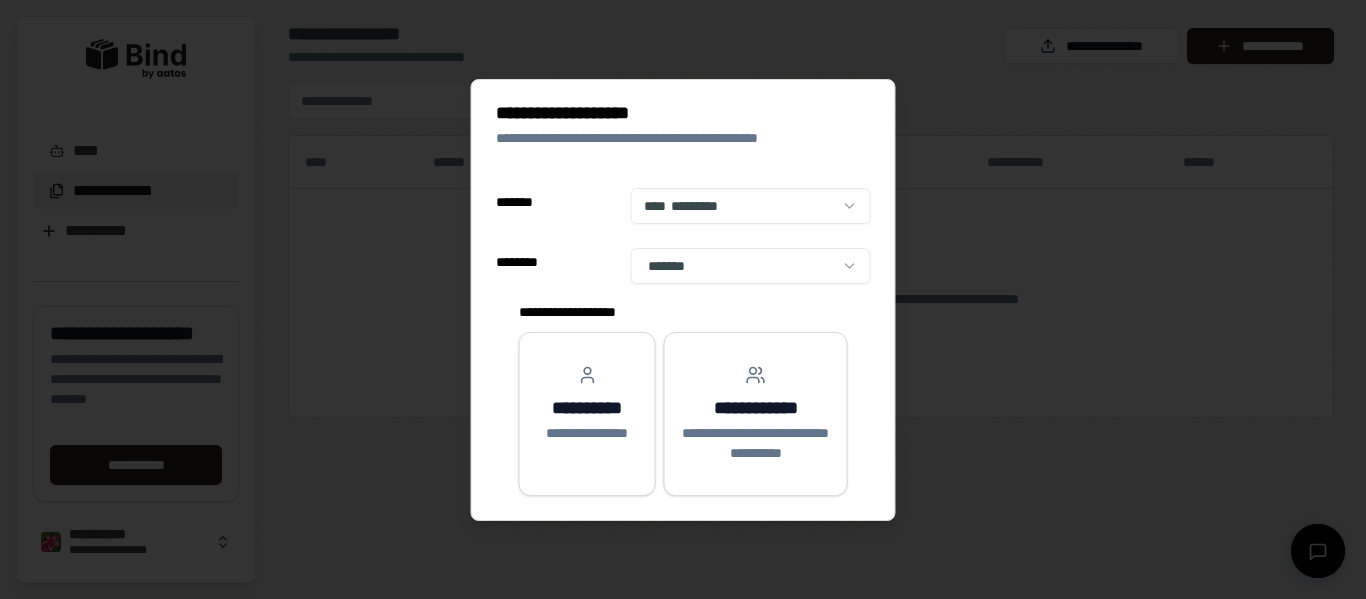 click on "**********" at bounding box center (683, 299) 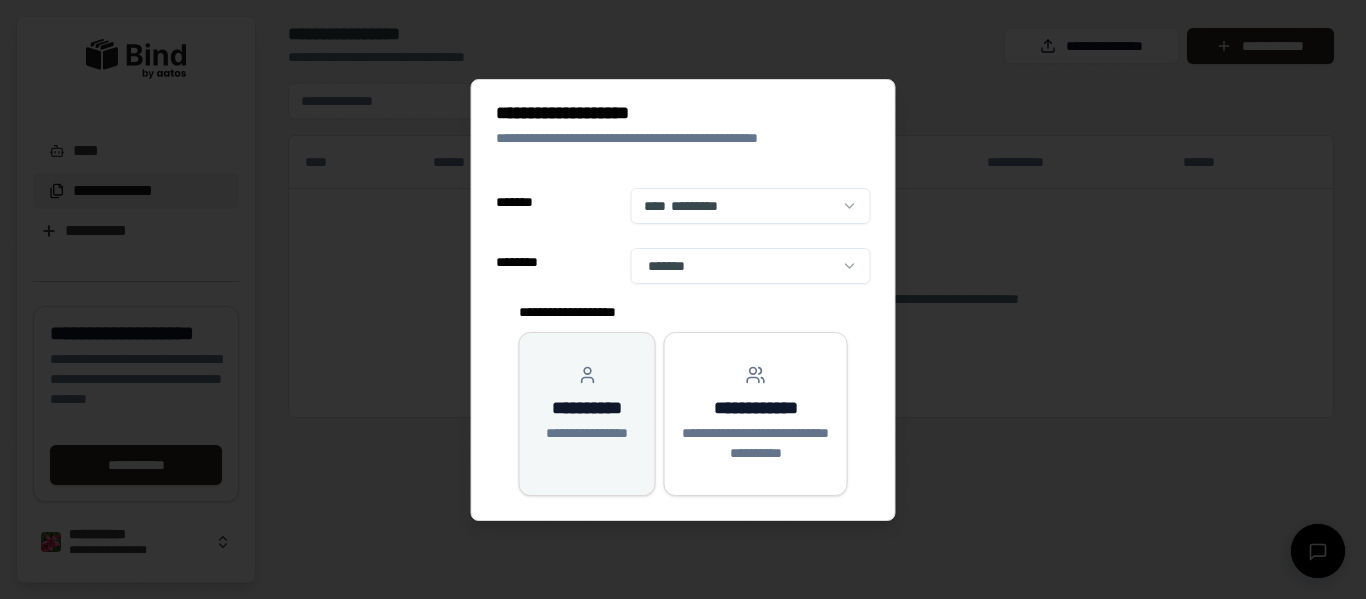 click on "**********" at bounding box center [587, 414] 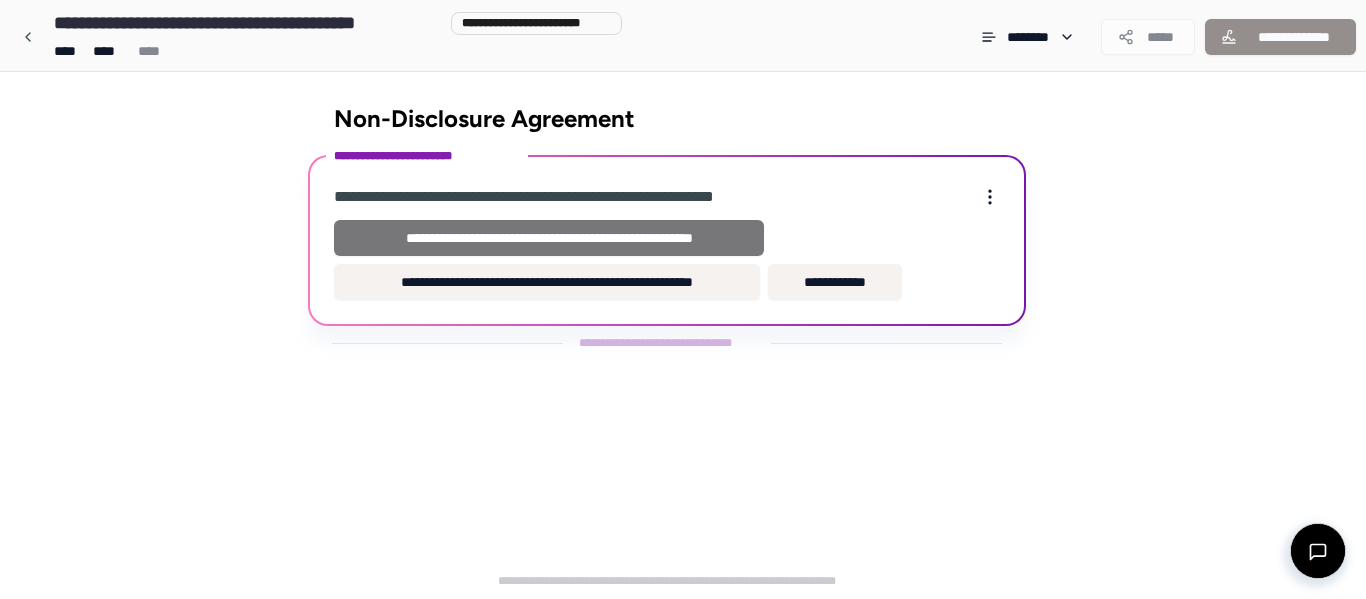 click on "**********" at bounding box center [549, 238] 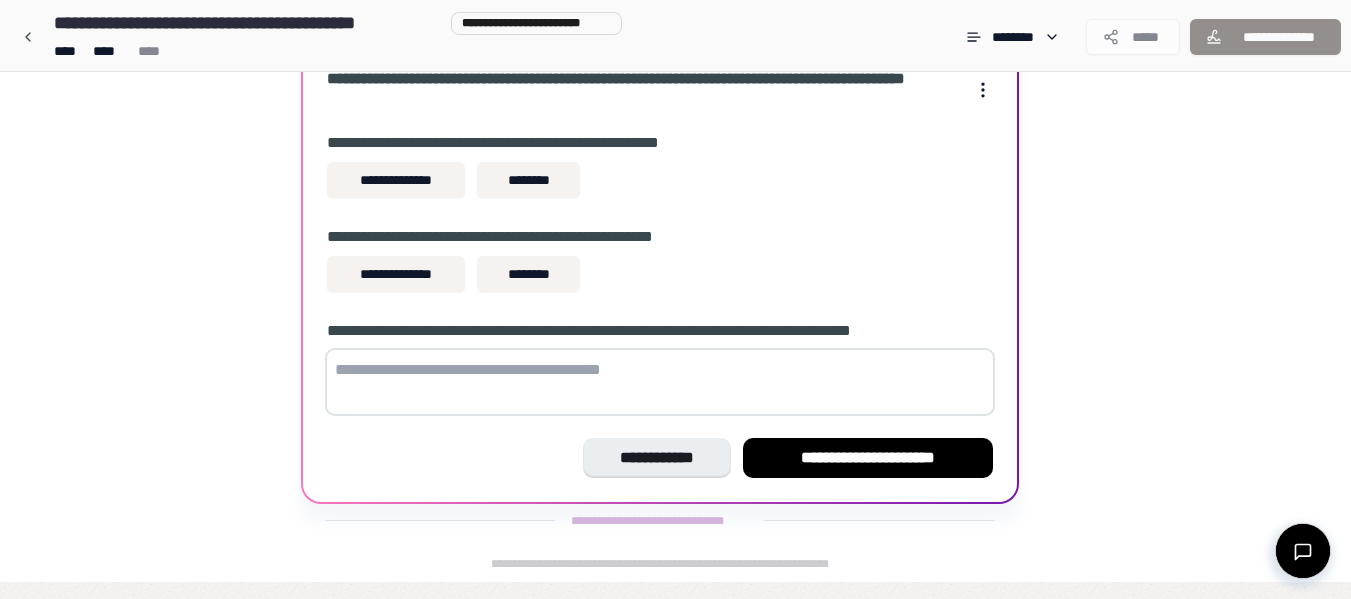 scroll, scrollTop: 59, scrollLeft: 0, axis: vertical 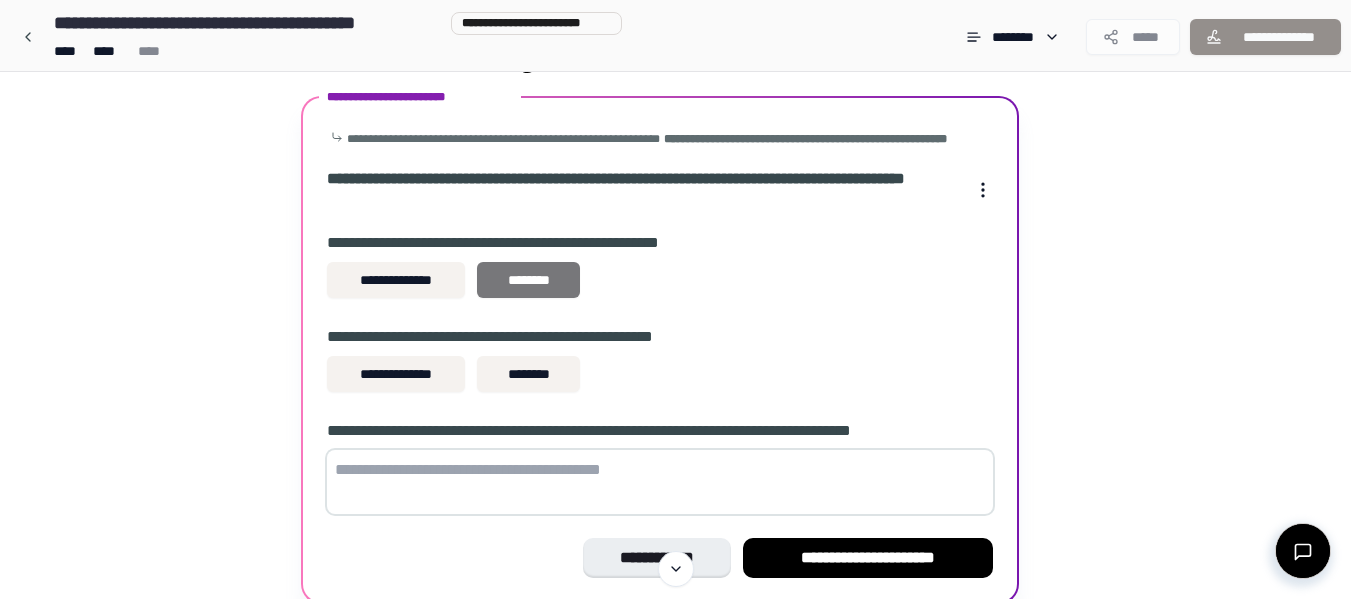 click on "********" at bounding box center [528, 280] 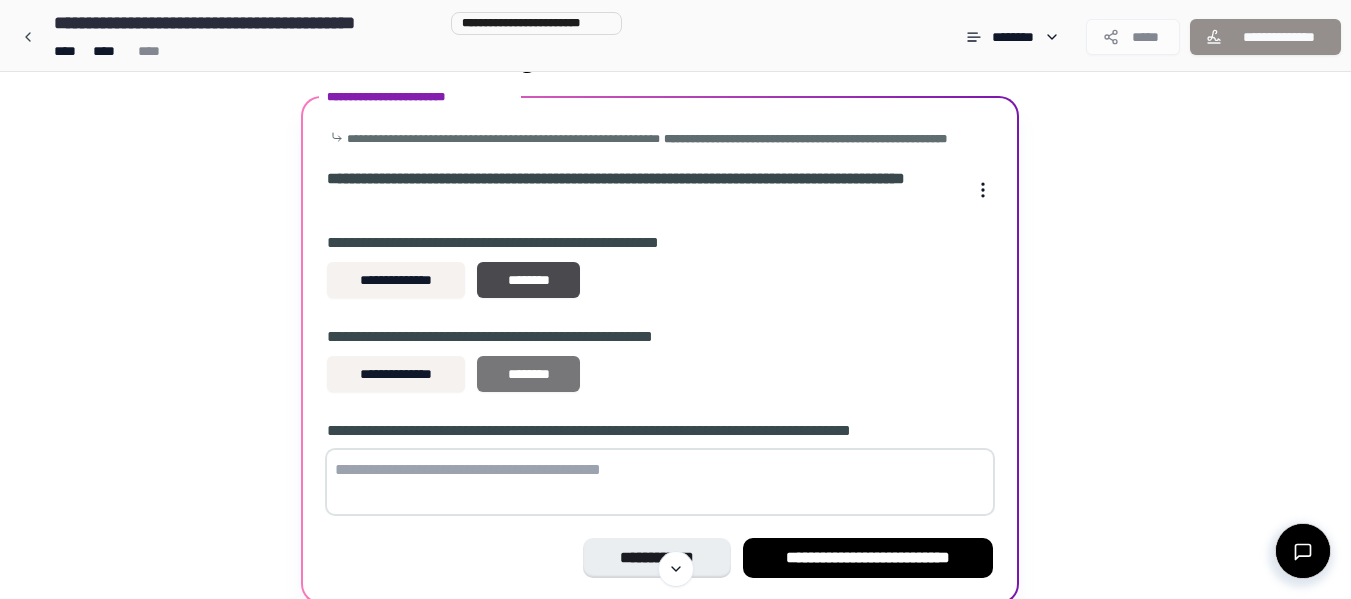 click on "********" at bounding box center [528, 374] 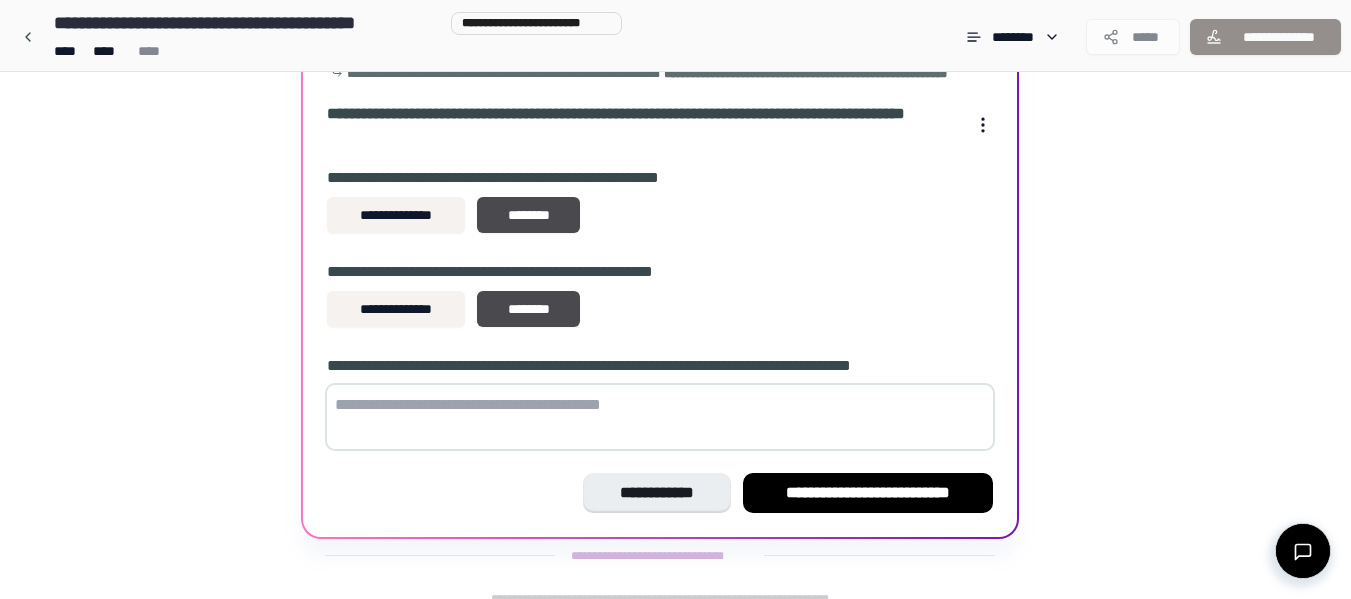 scroll, scrollTop: 159, scrollLeft: 0, axis: vertical 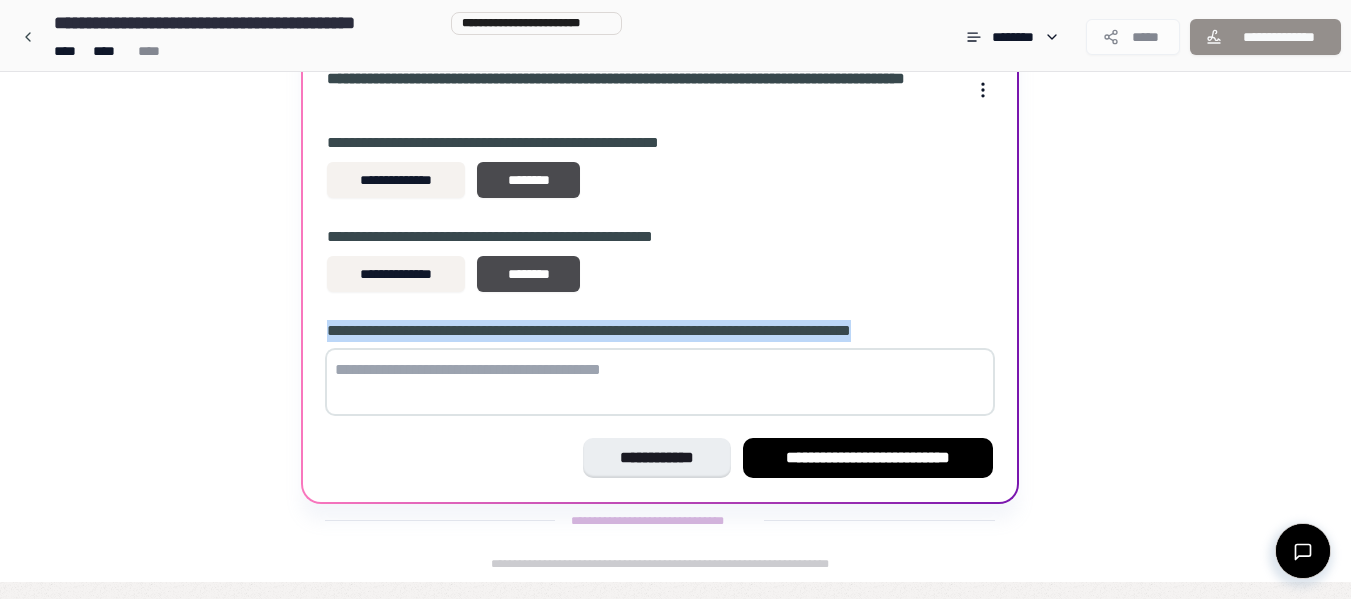 drag, startPoint x: 323, startPoint y: 341, endPoint x: 952, endPoint y: 349, distance: 629.05084 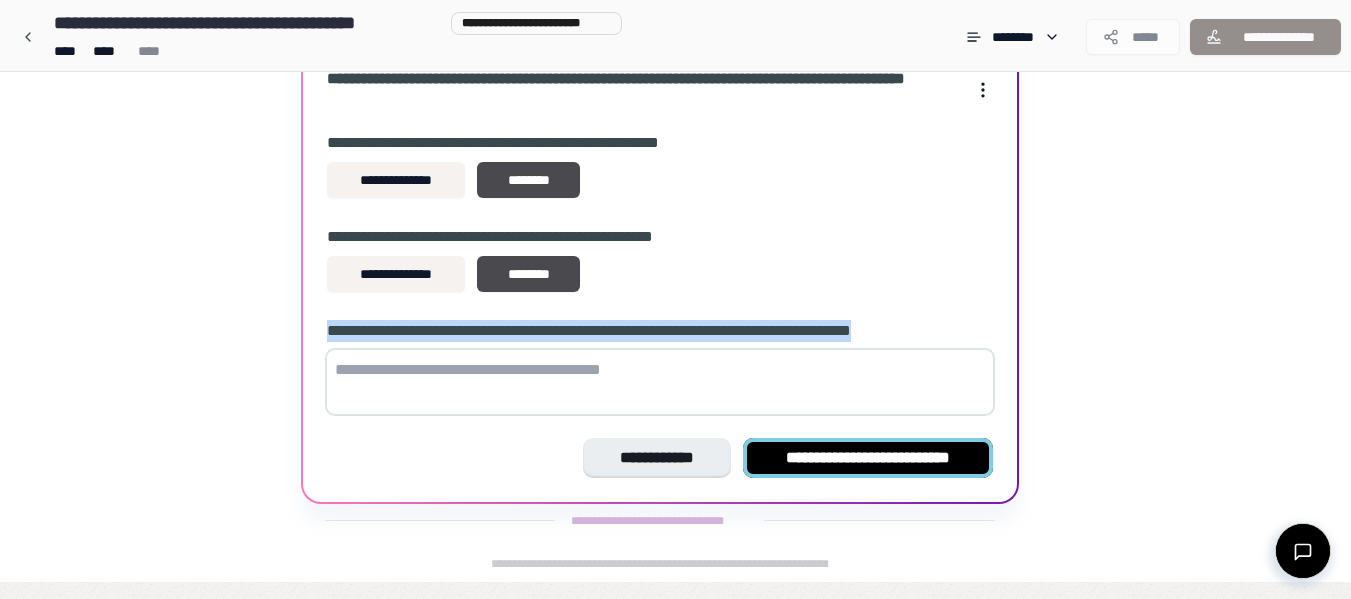 click on "**********" at bounding box center [868, 458] 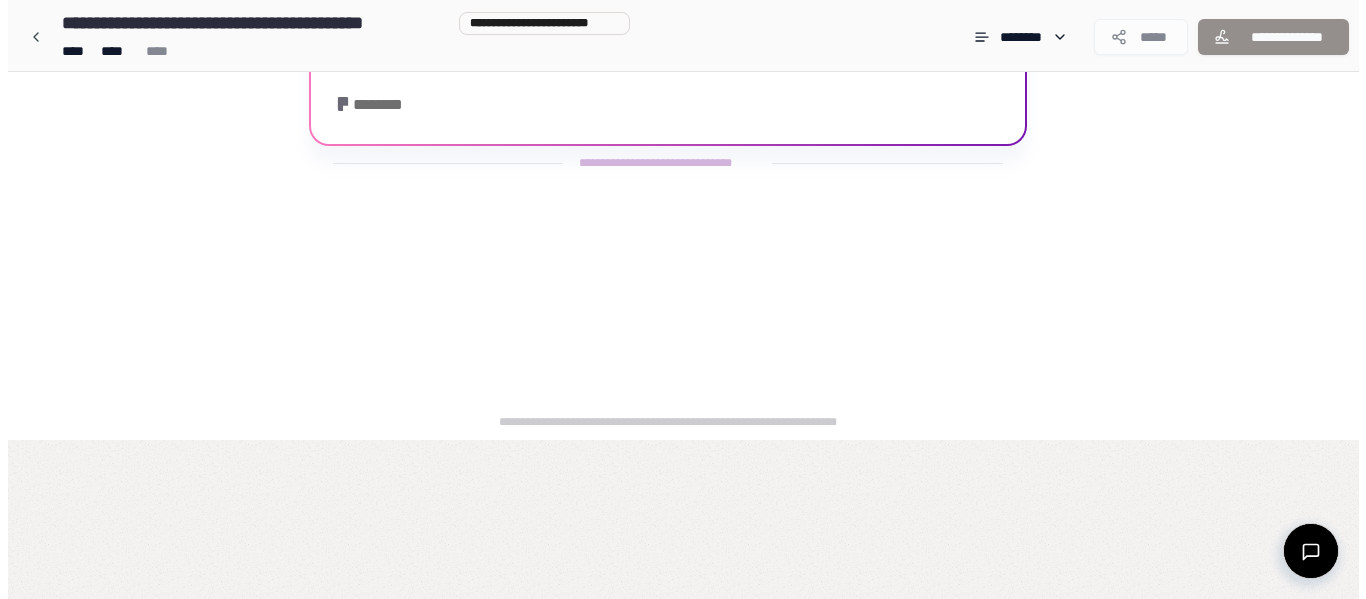 scroll, scrollTop: 0, scrollLeft: 0, axis: both 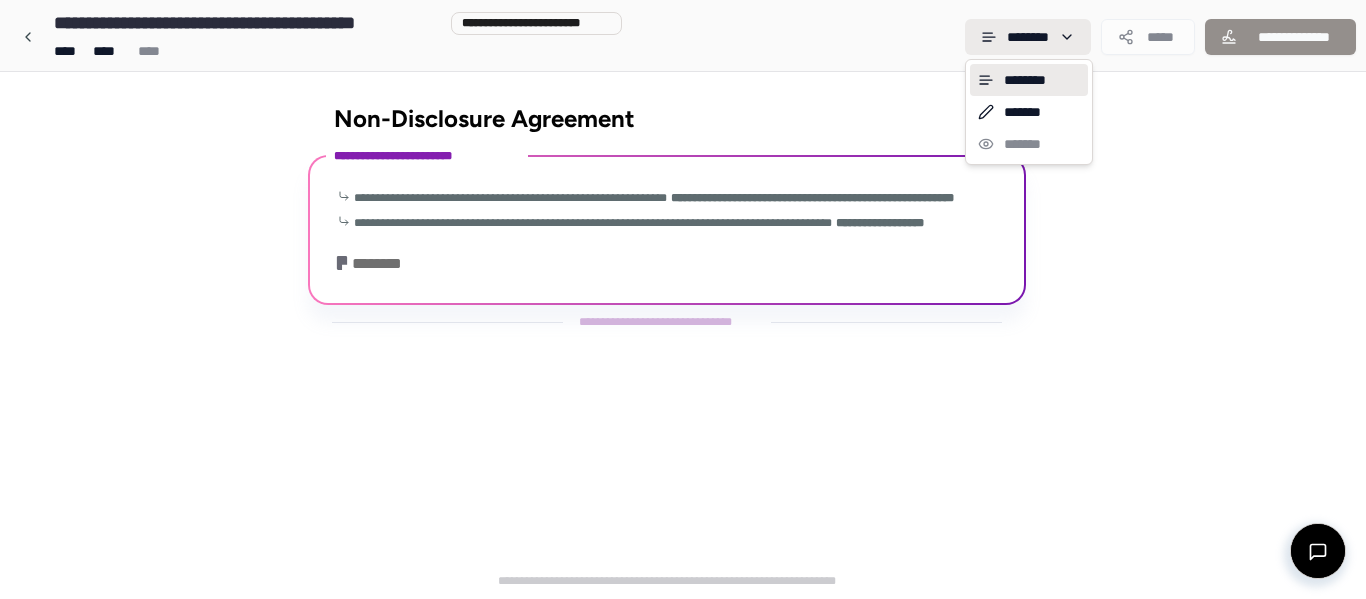 click on "**********" at bounding box center [683, 299] 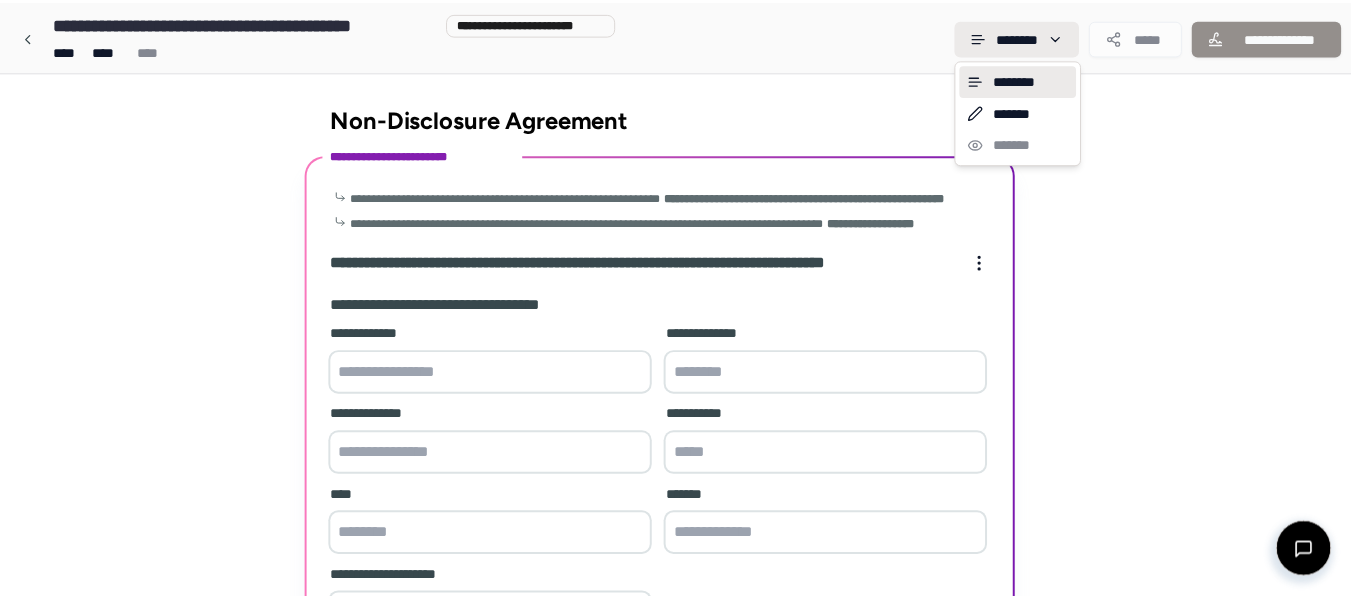 scroll, scrollTop: 592, scrollLeft: 0, axis: vertical 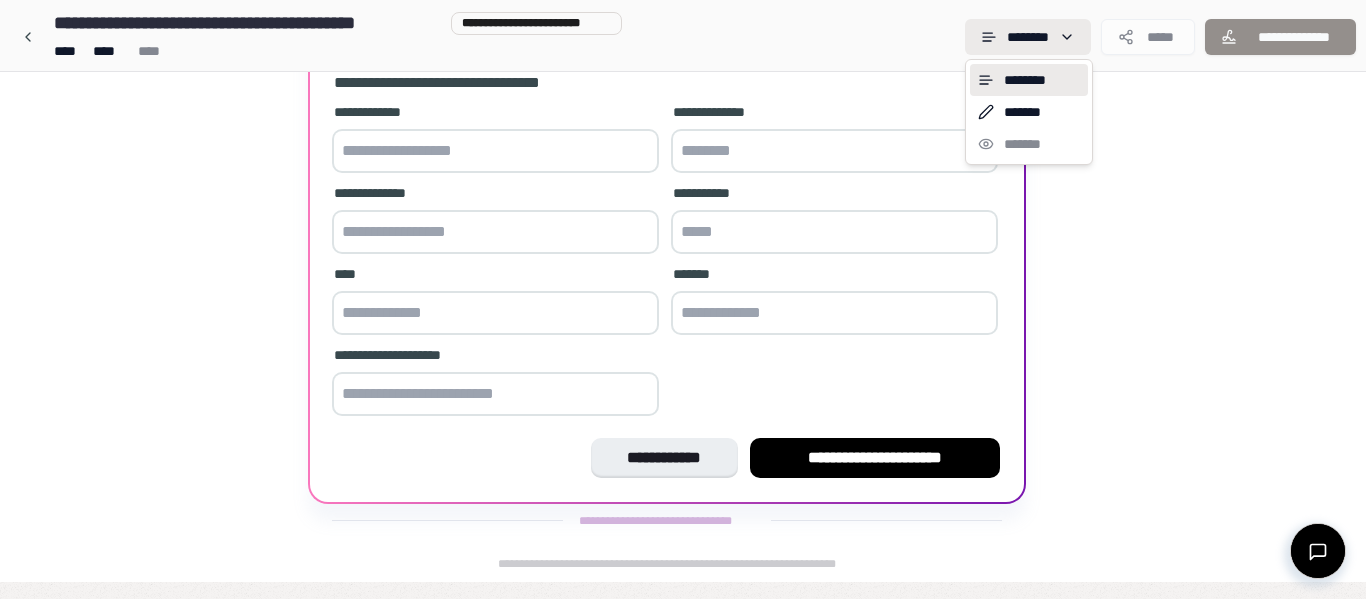 click on "**********" at bounding box center (683, 3) 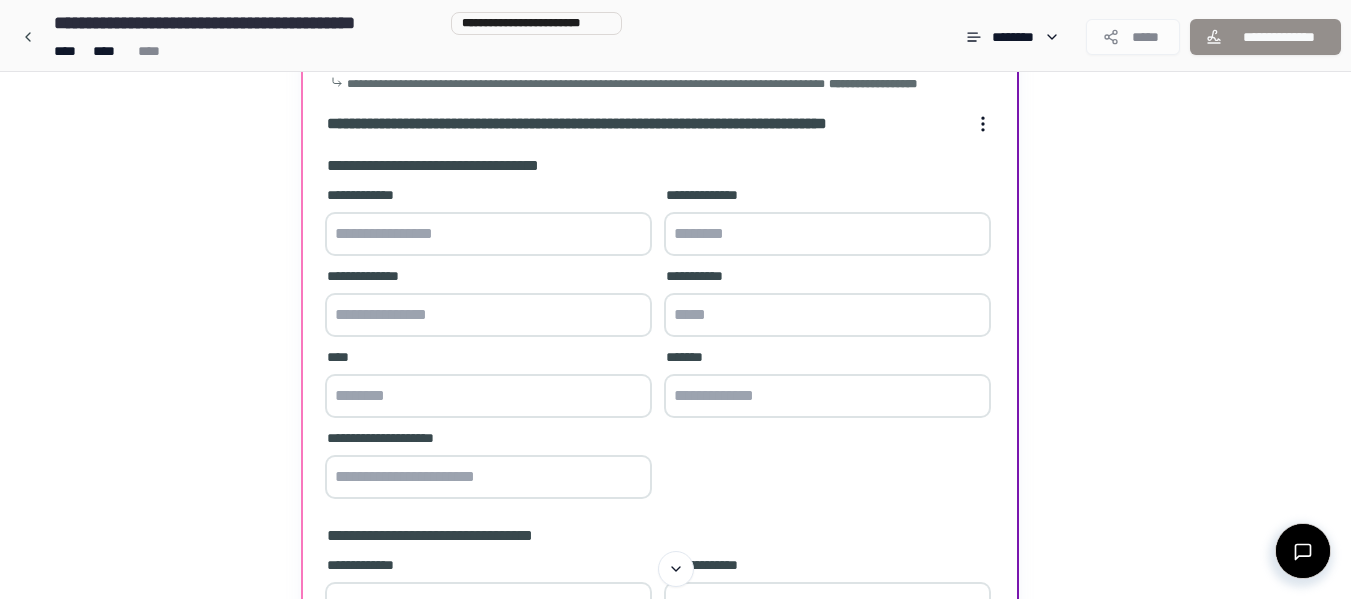 scroll, scrollTop: 592, scrollLeft: 0, axis: vertical 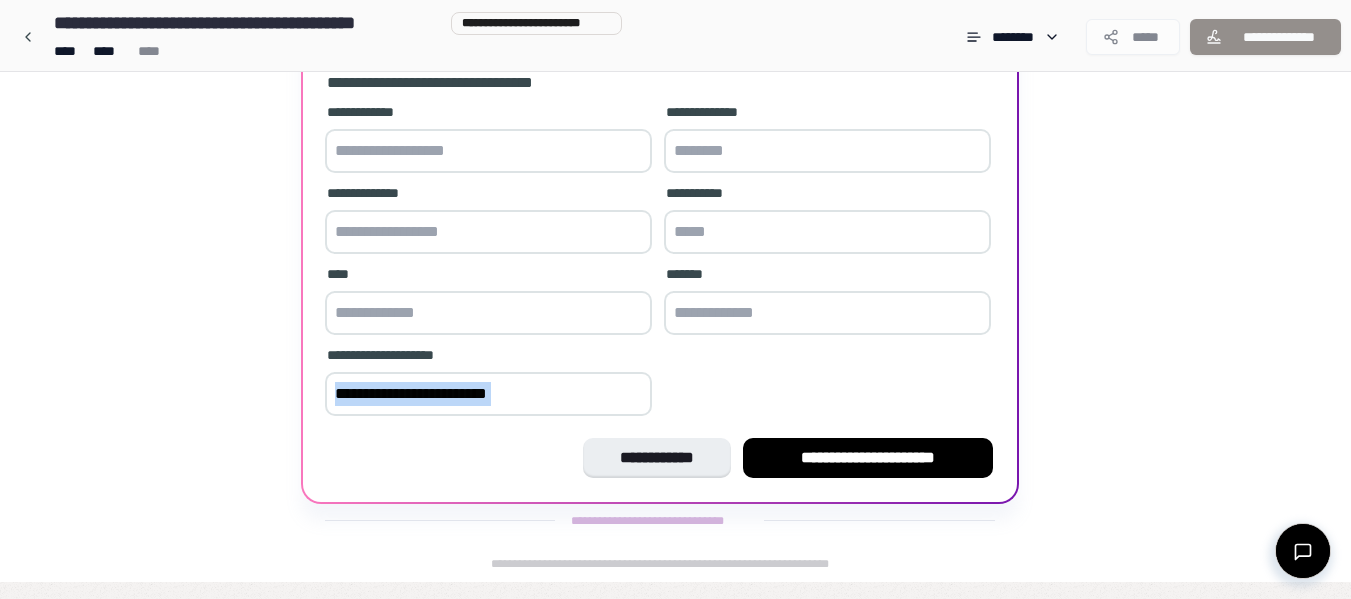 drag, startPoint x: 393, startPoint y: 458, endPoint x: 397, endPoint y: 398, distance: 60.133186 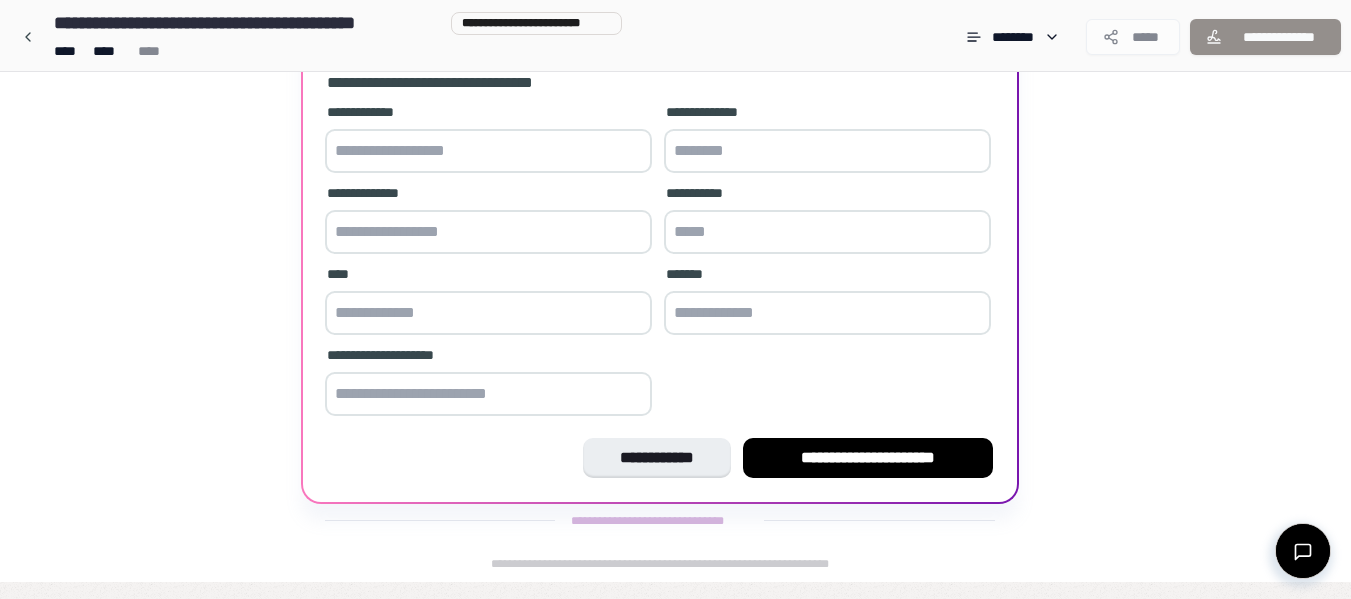 click on "**********" at bounding box center (675, 31) 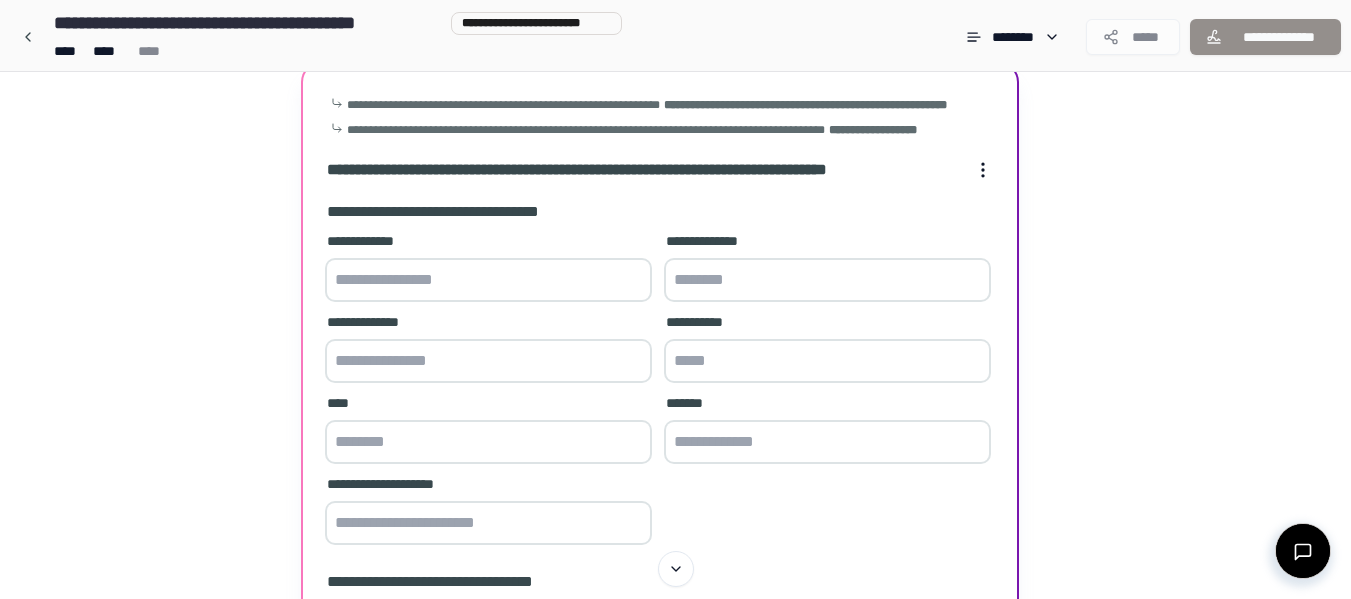 scroll, scrollTop: 92, scrollLeft: 0, axis: vertical 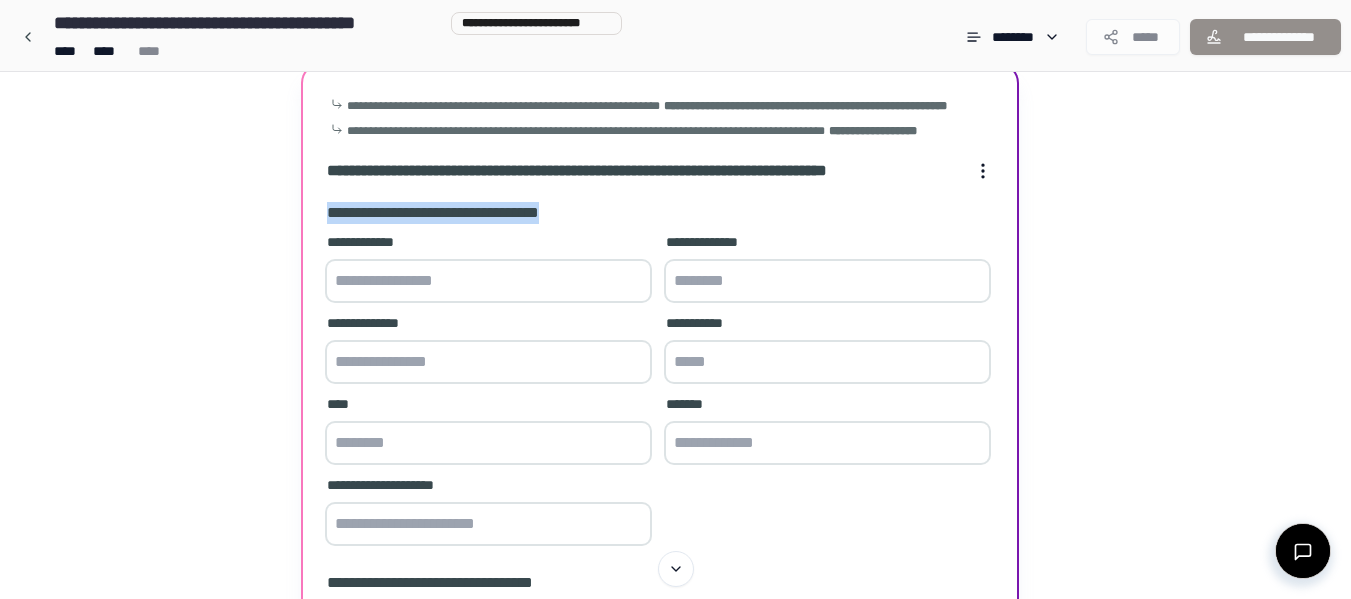drag, startPoint x: 328, startPoint y: 231, endPoint x: 594, endPoint y: 234, distance: 266.0169 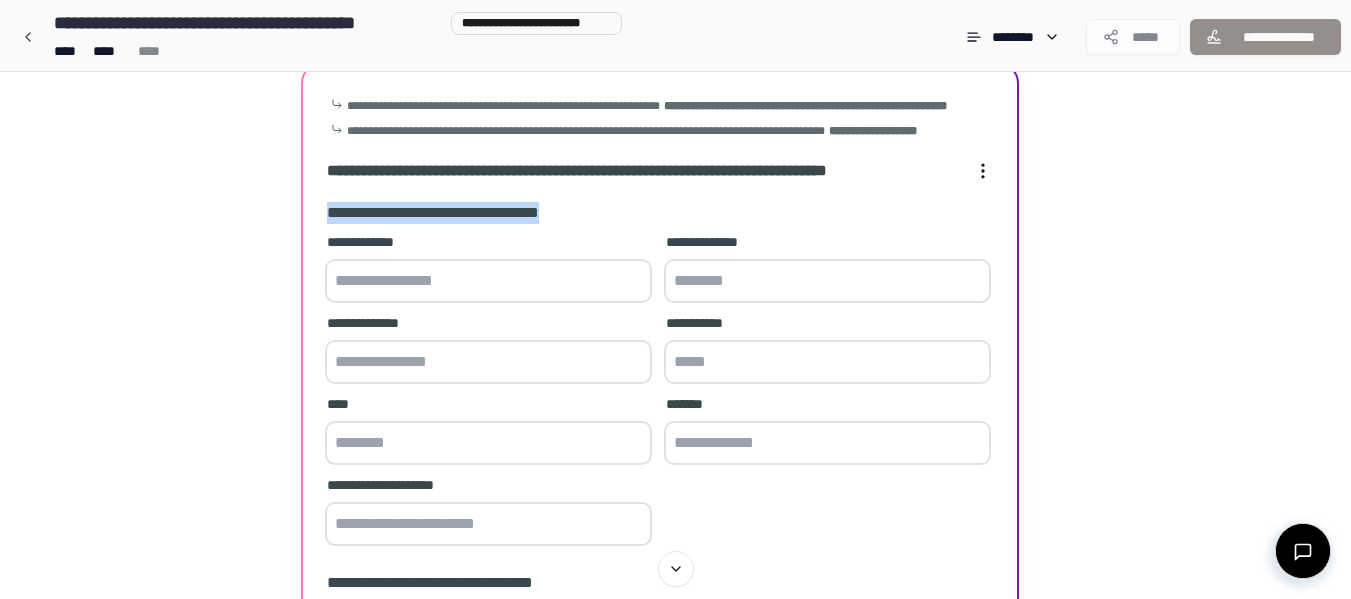click on "**********" at bounding box center (660, 213) 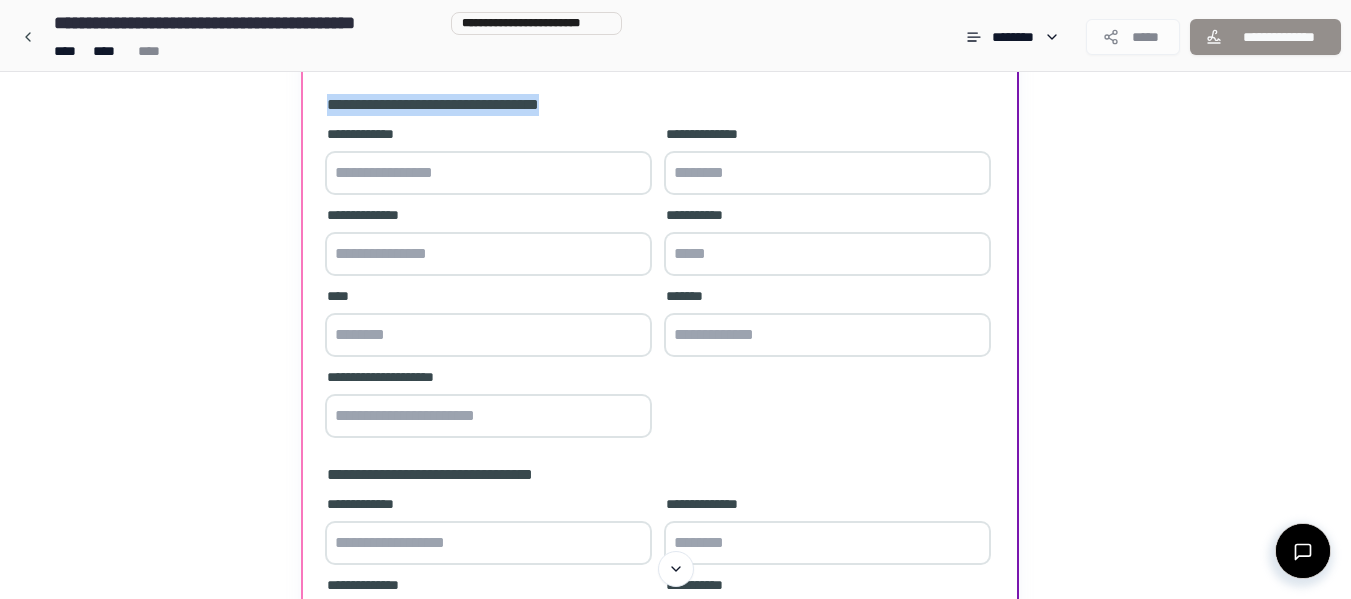 scroll, scrollTop: 292, scrollLeft: 0, axis: vertical 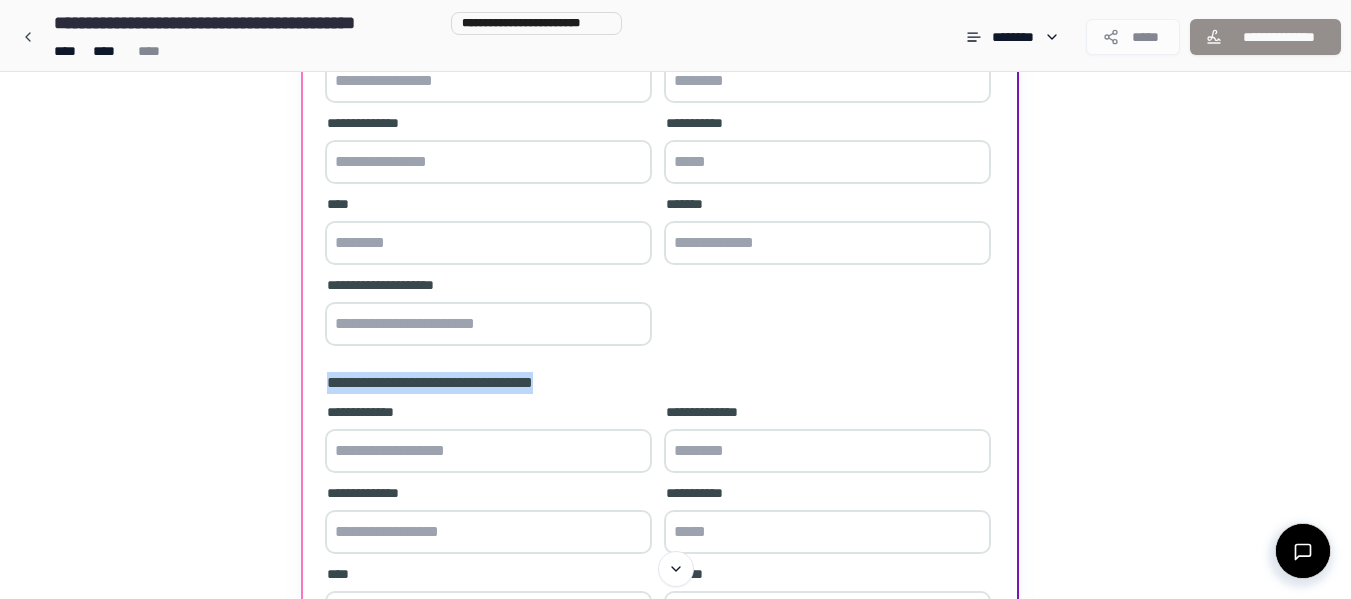 drag, startPoint x: 327, startPoint y: 398, endPoint x: 585, endPoint y: 405, distance: 258.09494 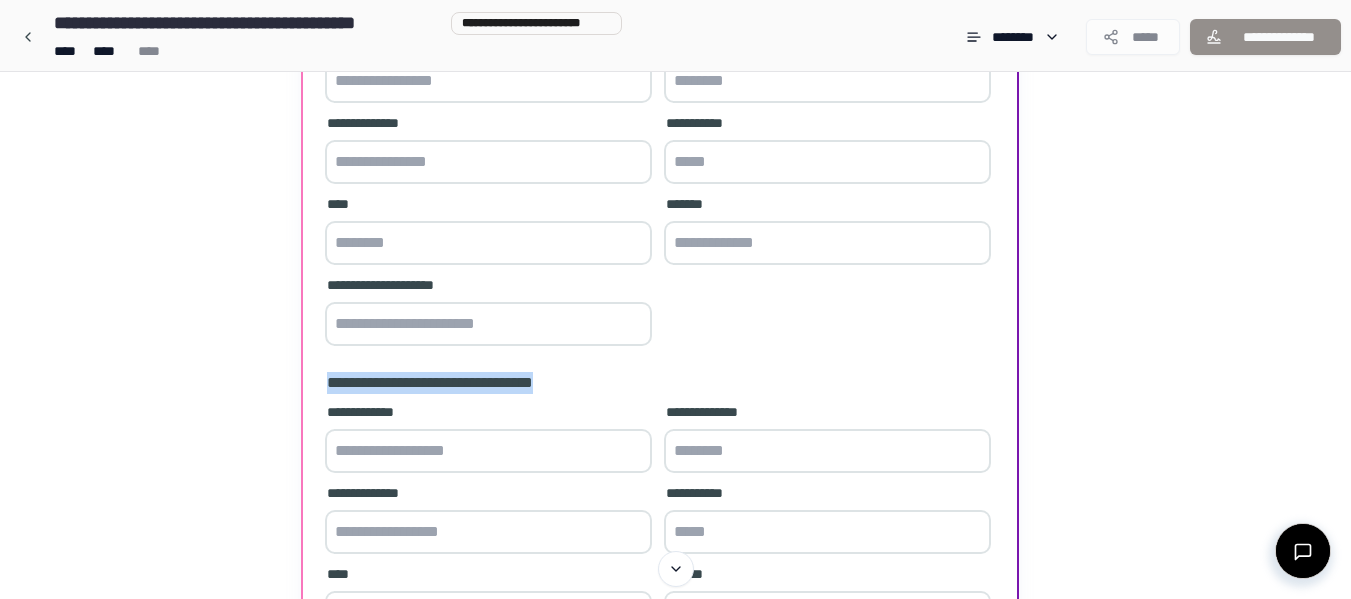 click on "**********" at bounding box center (660, 383) 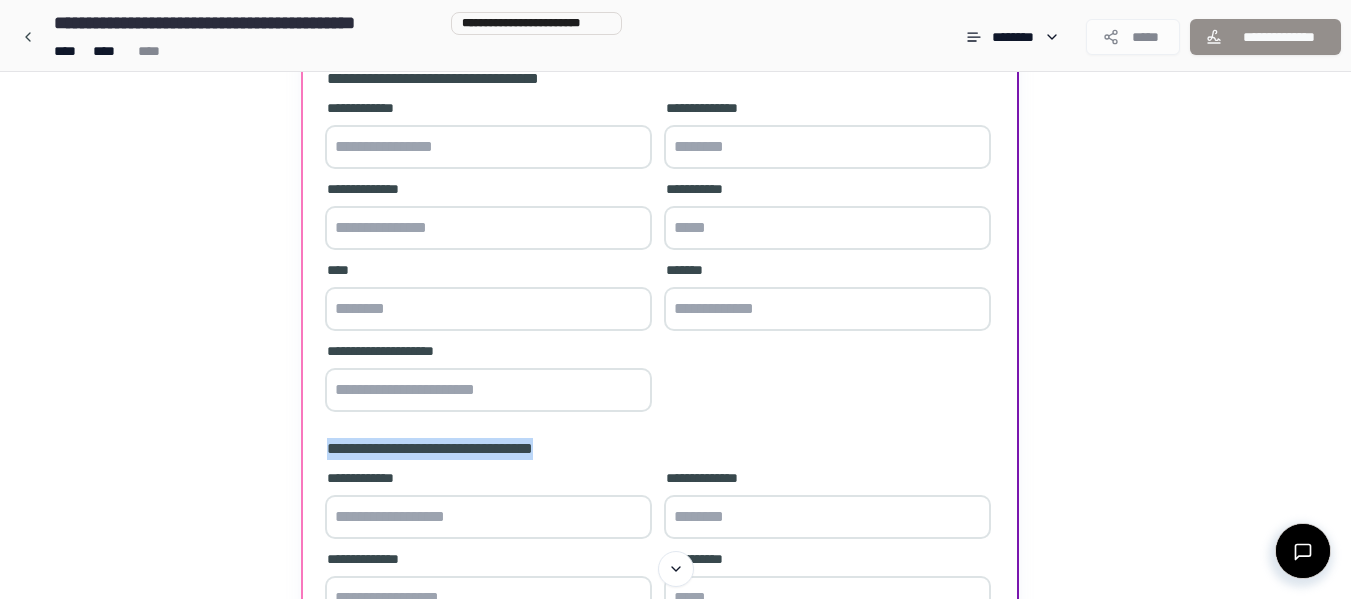 scroll, scrollTop: 192, scrollLeft: 0, axis: vertical 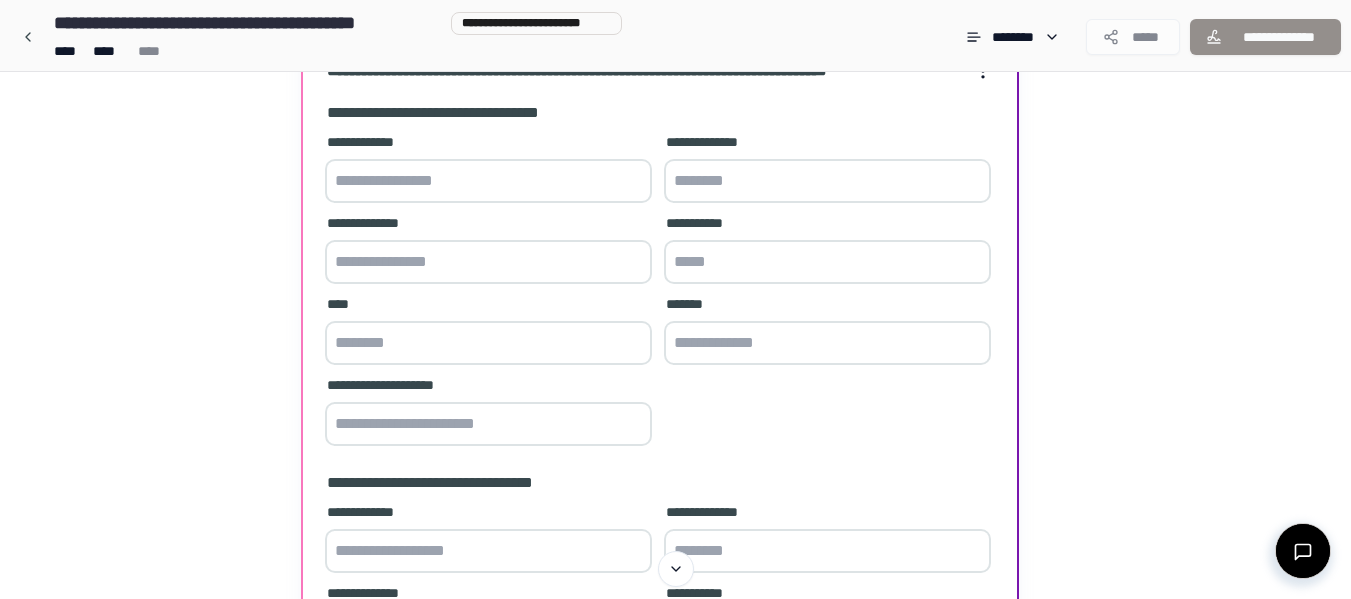 click on "**********" at bounding box center (675, 431) 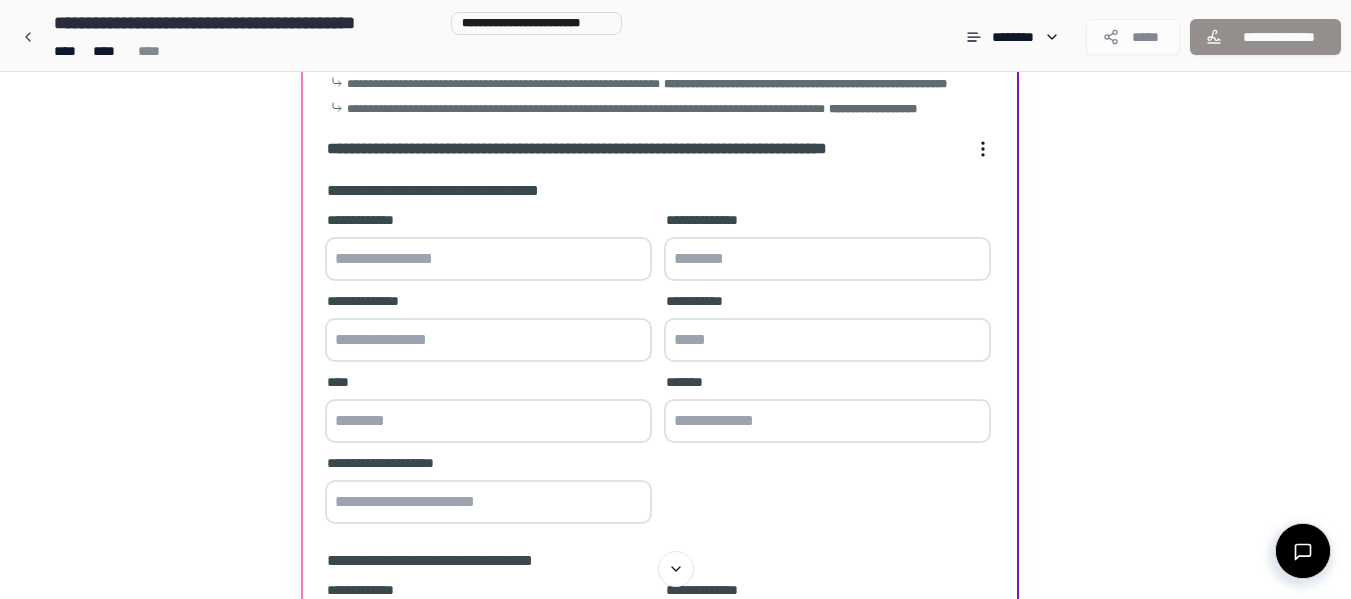 scroll, scrollTop: 92, scrollLeft: 0, axis: vertical 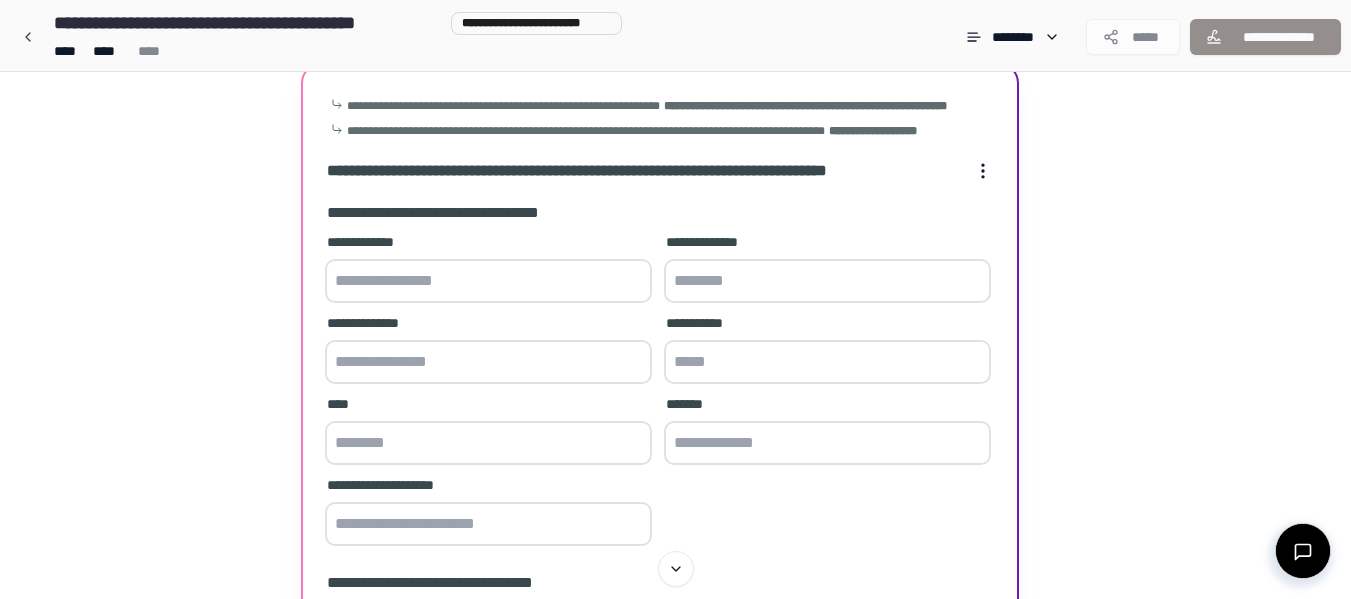 click at bounding box center (488, 281) 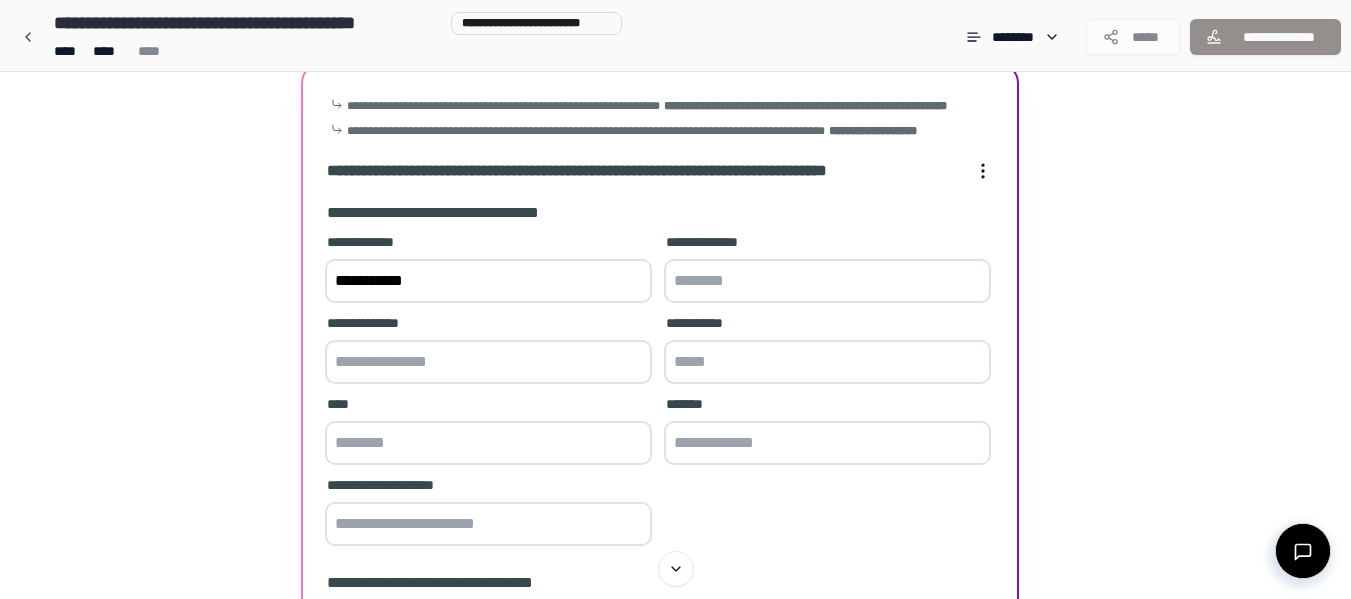 type on "**********" 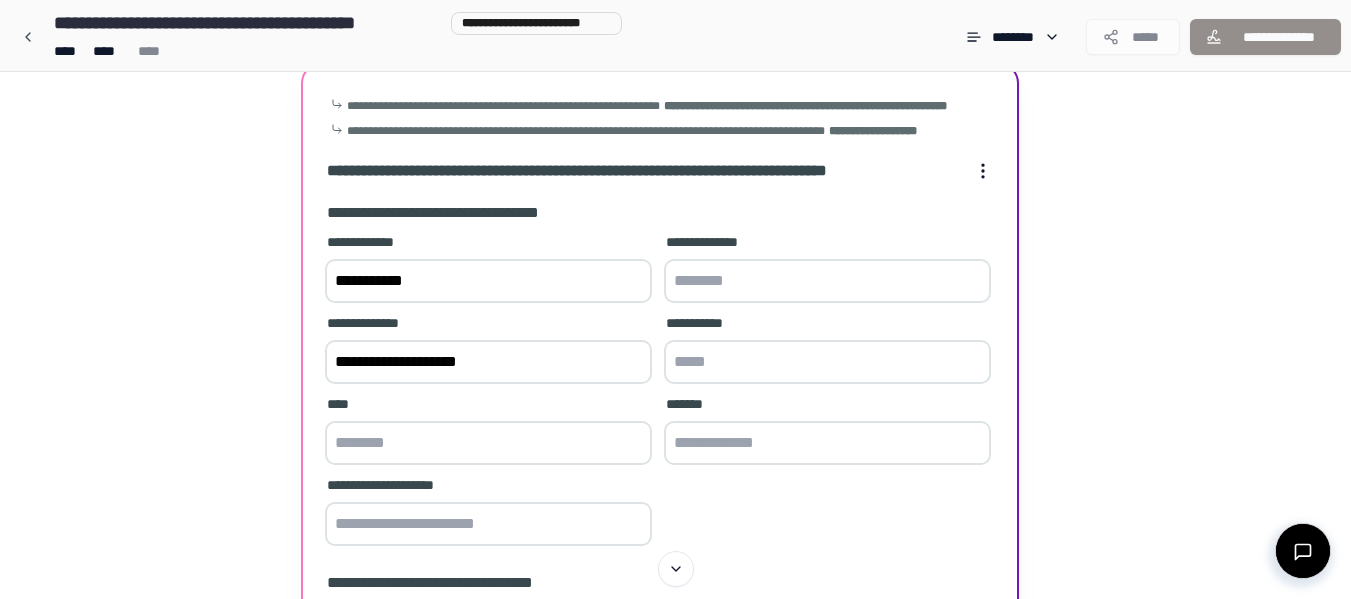 type on "**********" 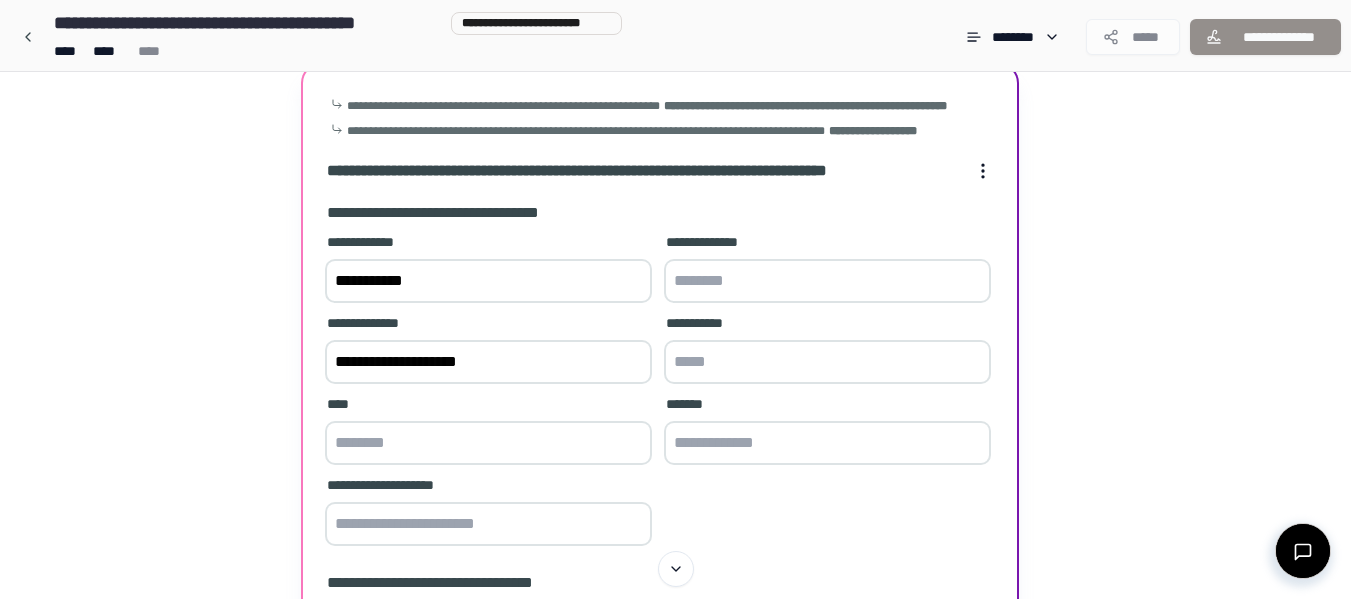 click at bounding box center [488, 443] 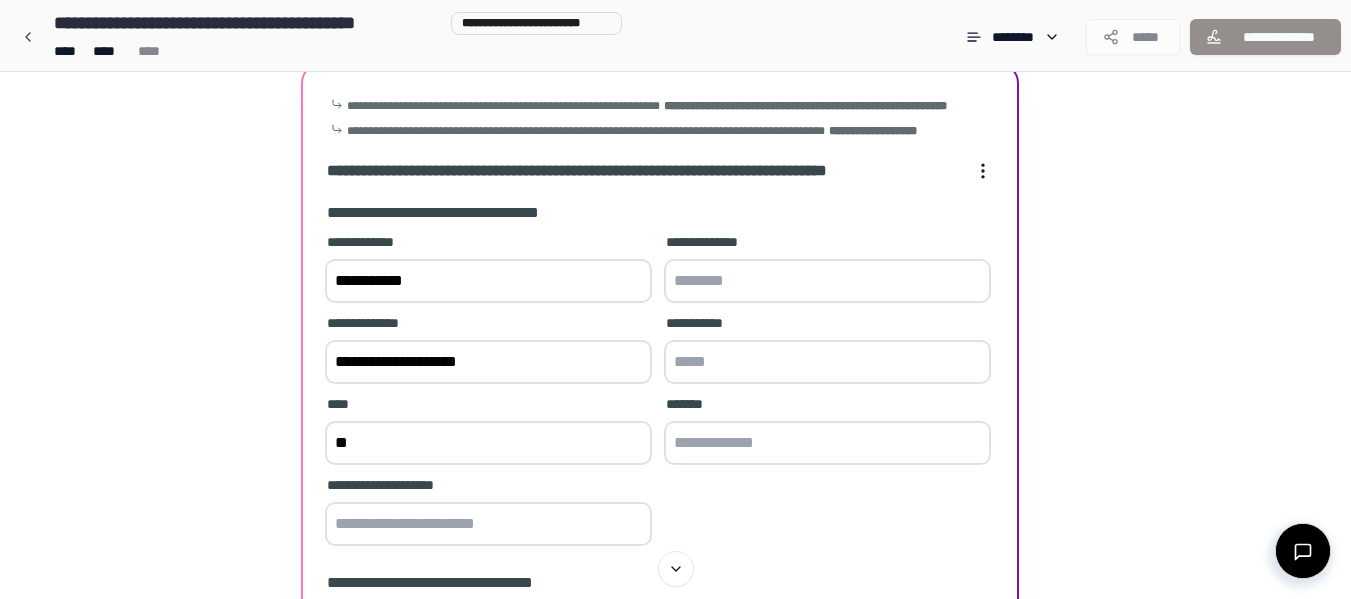 type on "*" 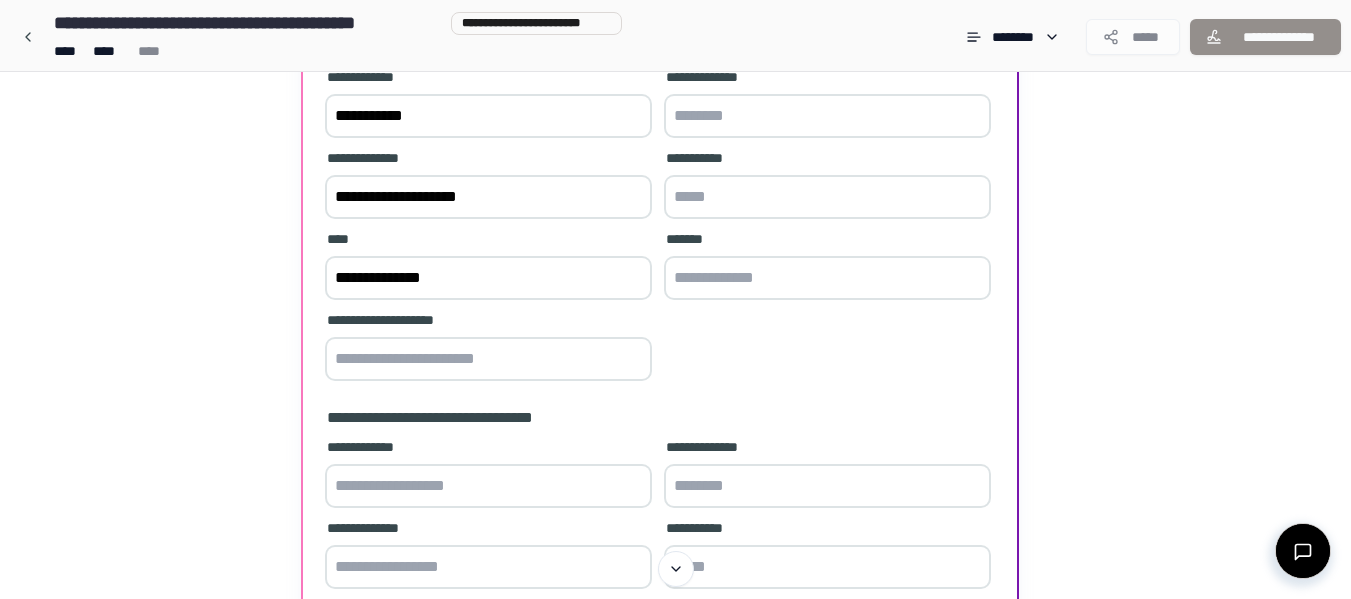 scroll, scrollTop: 292, scrollLeft: 0, axis: vertical 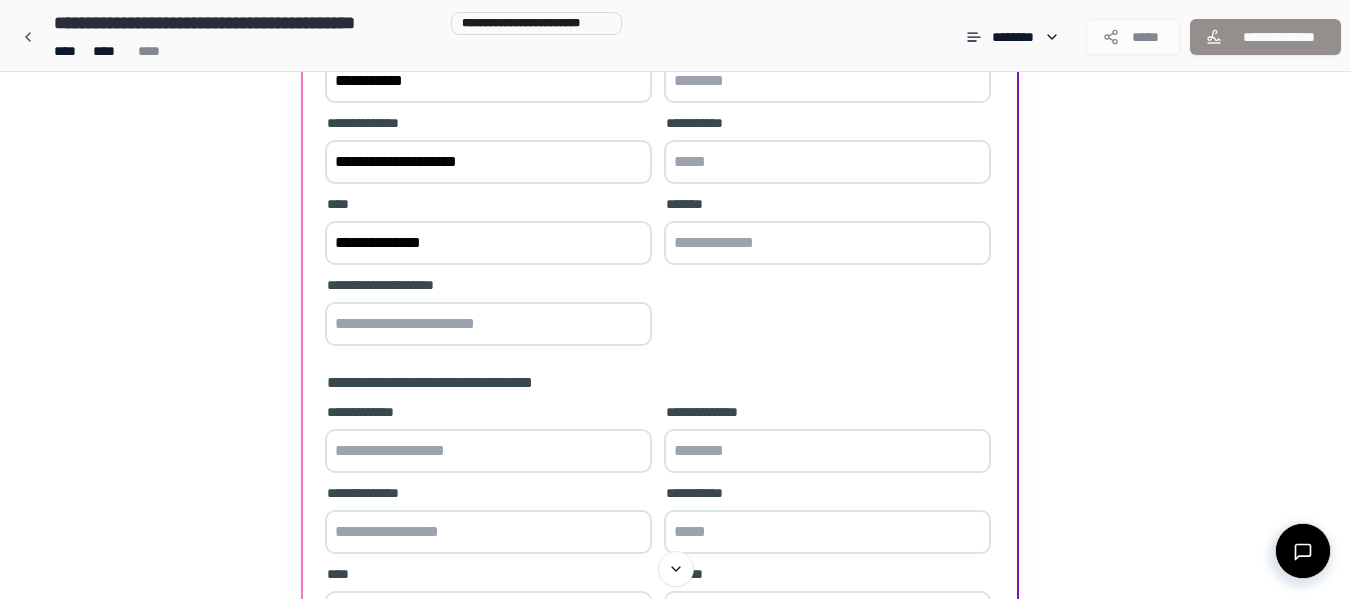 type on "**********" 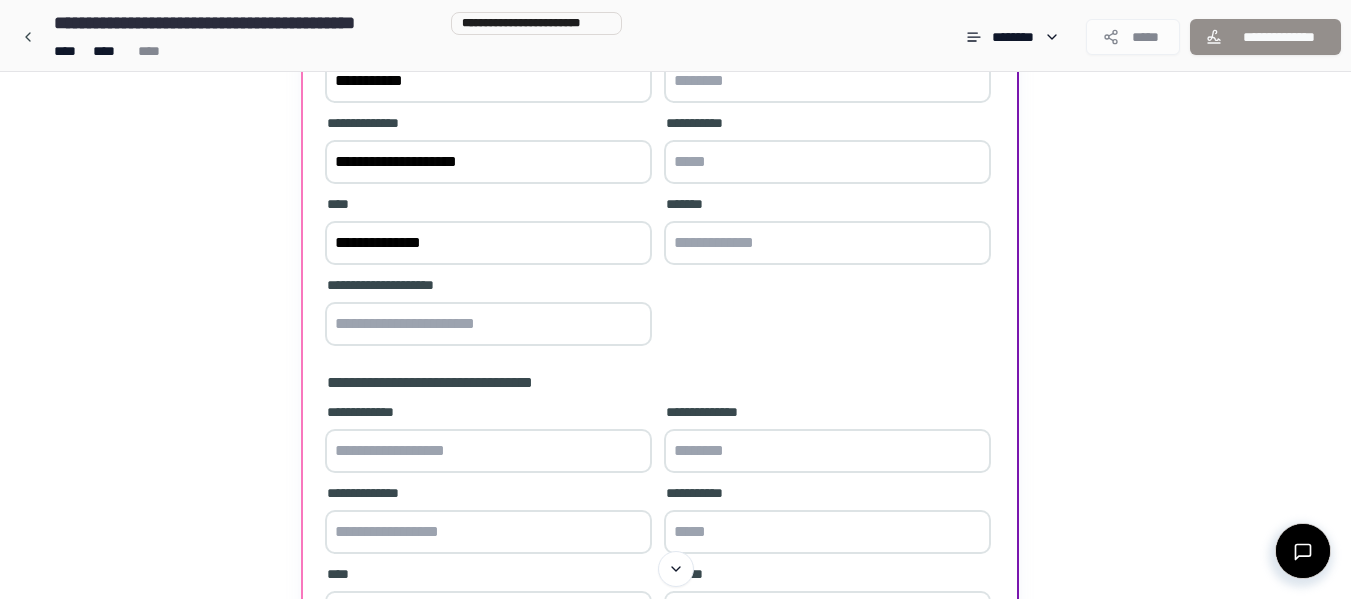 click at bounding box center [488, 324] 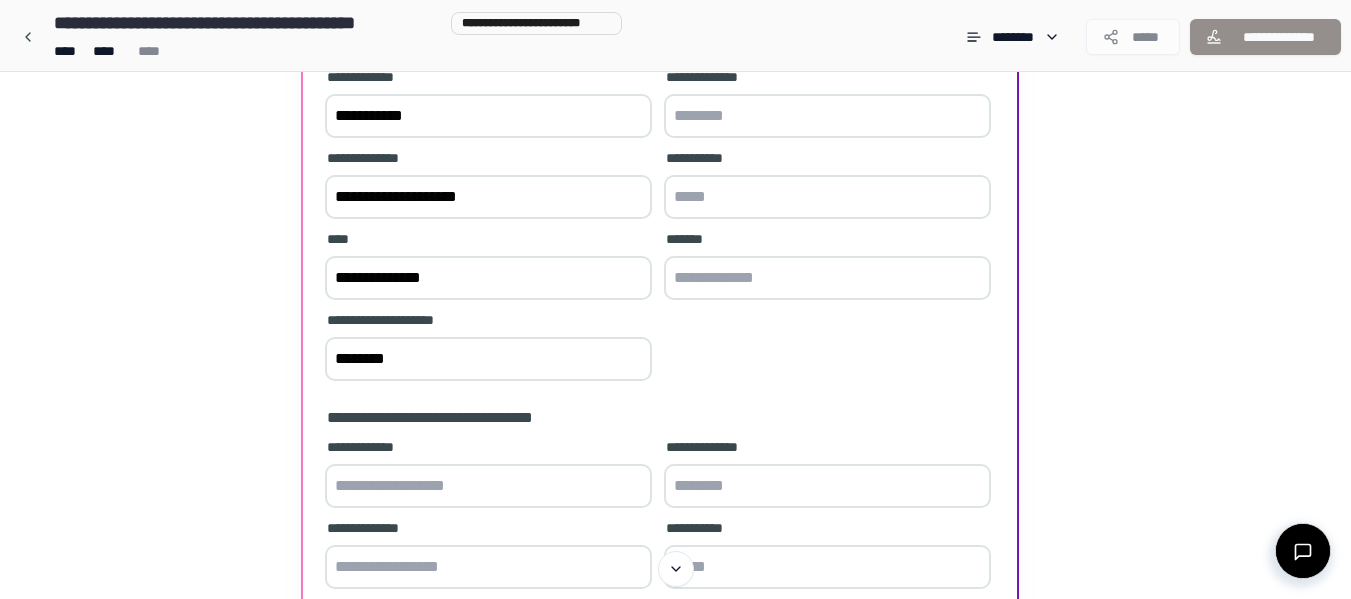 scroll, scrollTop: 292, scrollLeft: 0, axis: vertical 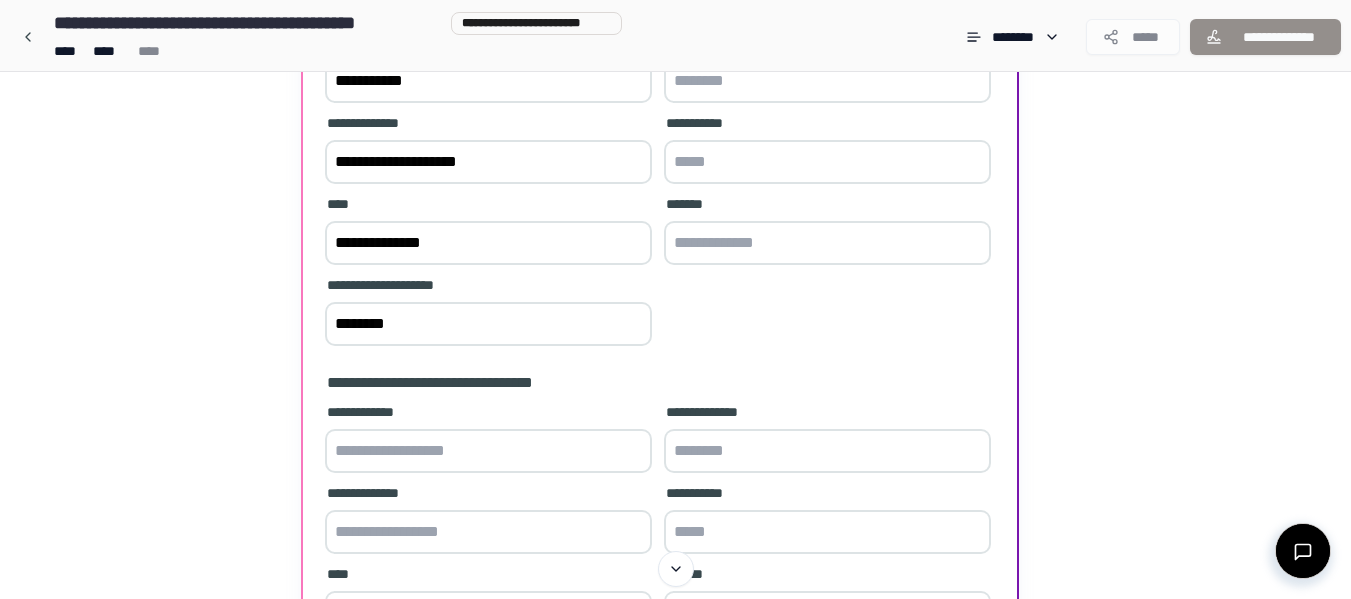 type on "********" 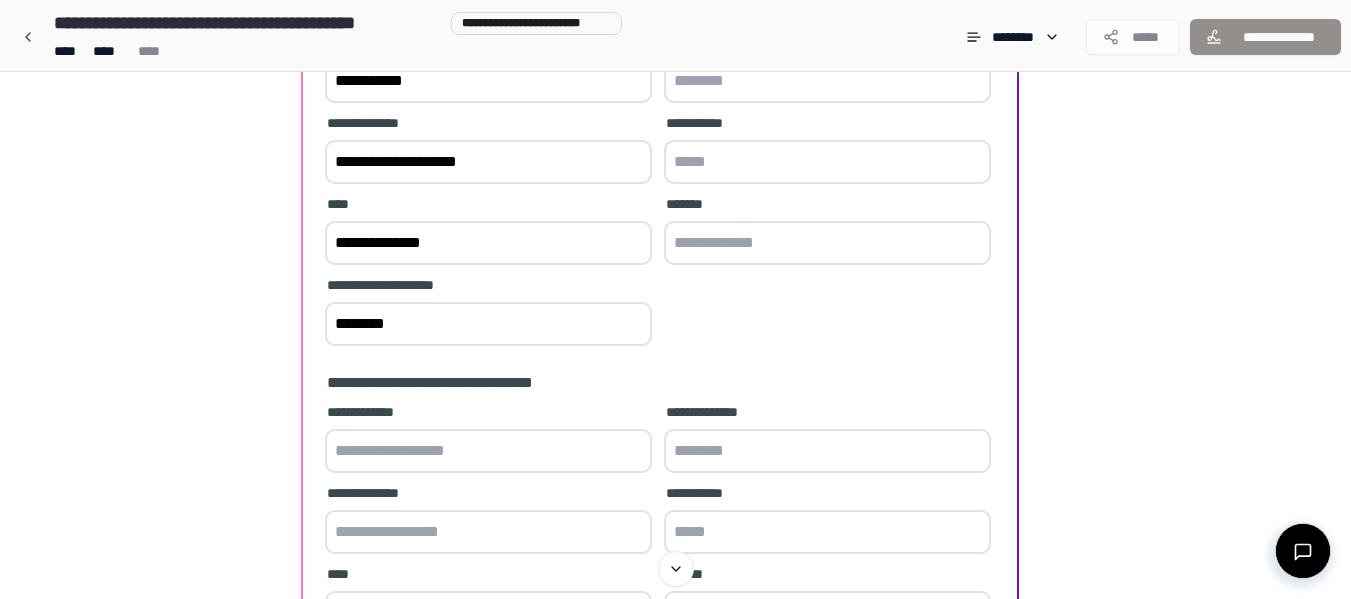 click at bounding box center (827, 243) 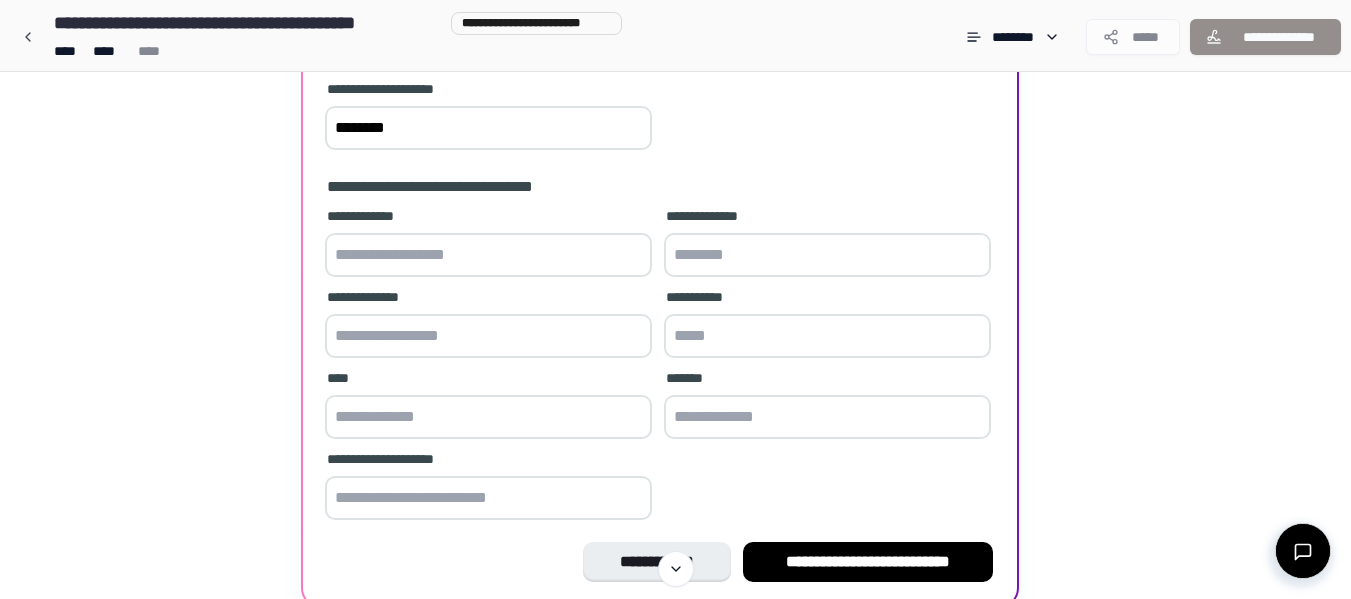scroll, scrollTop: 492, scrollLeft: 0, axis: vertical 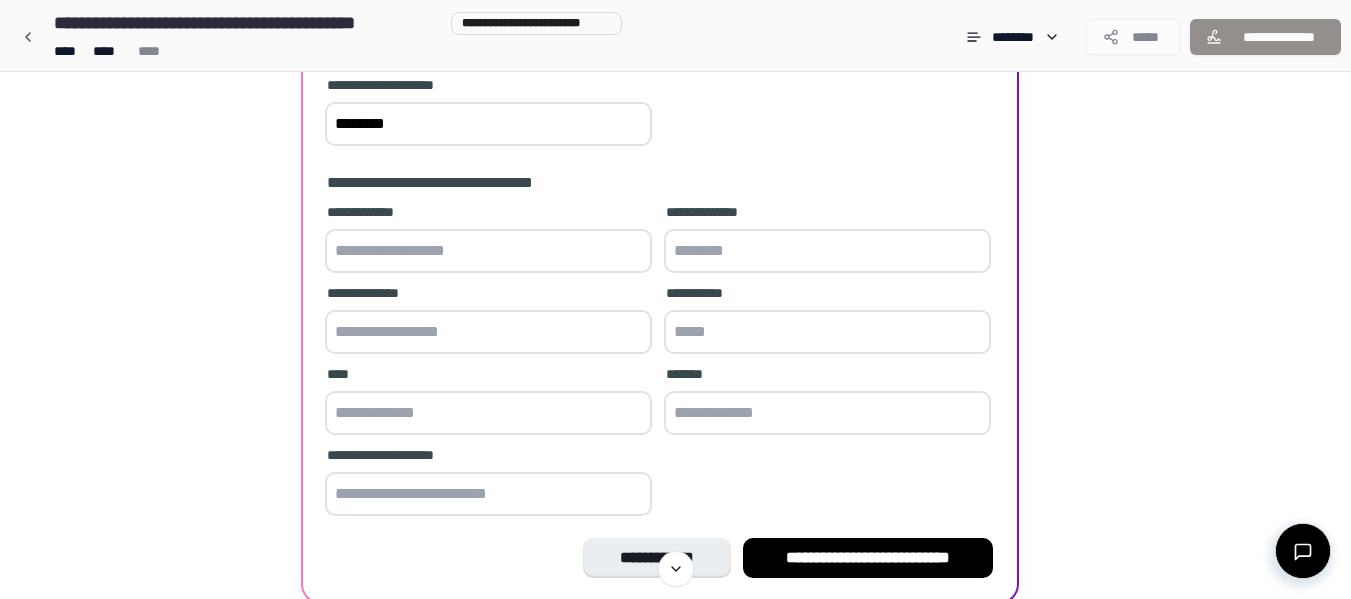 type on "*********" 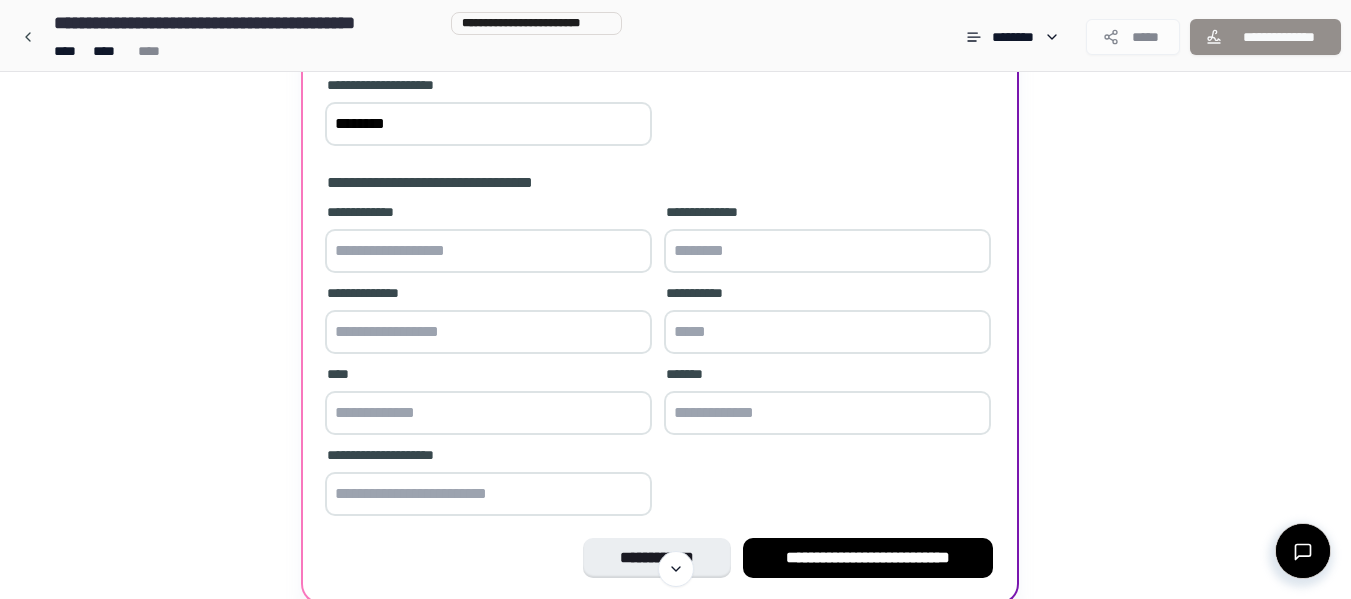 click at bounding box center (488, 251) 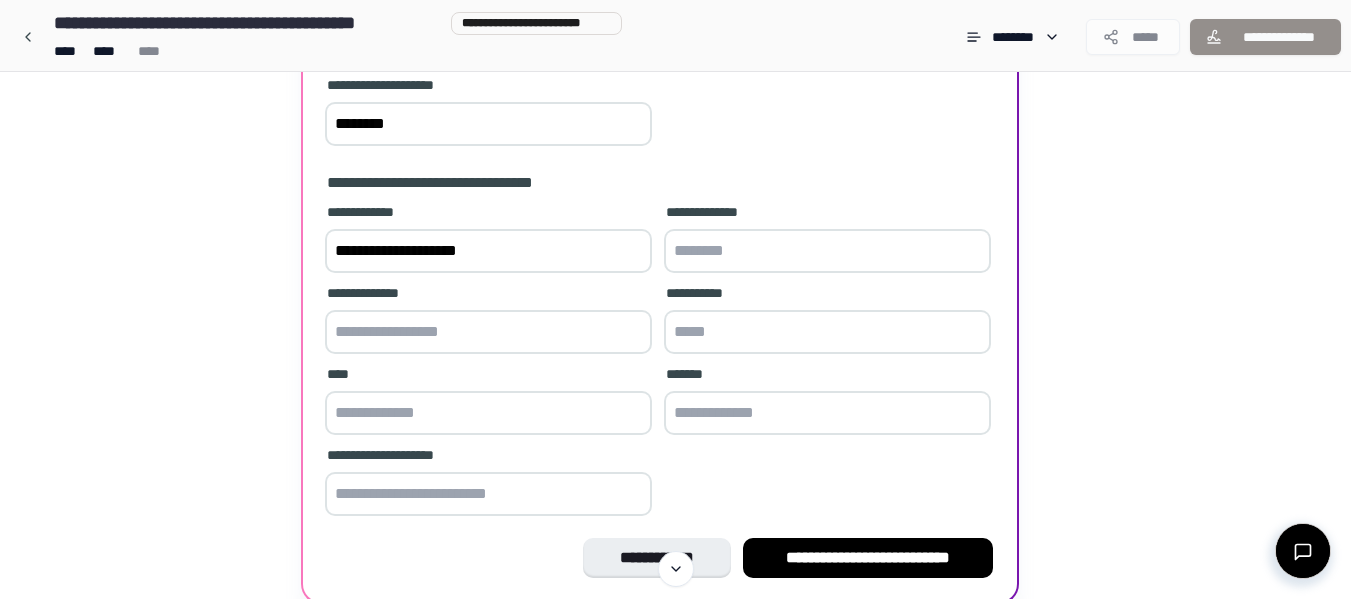 type on "**********" 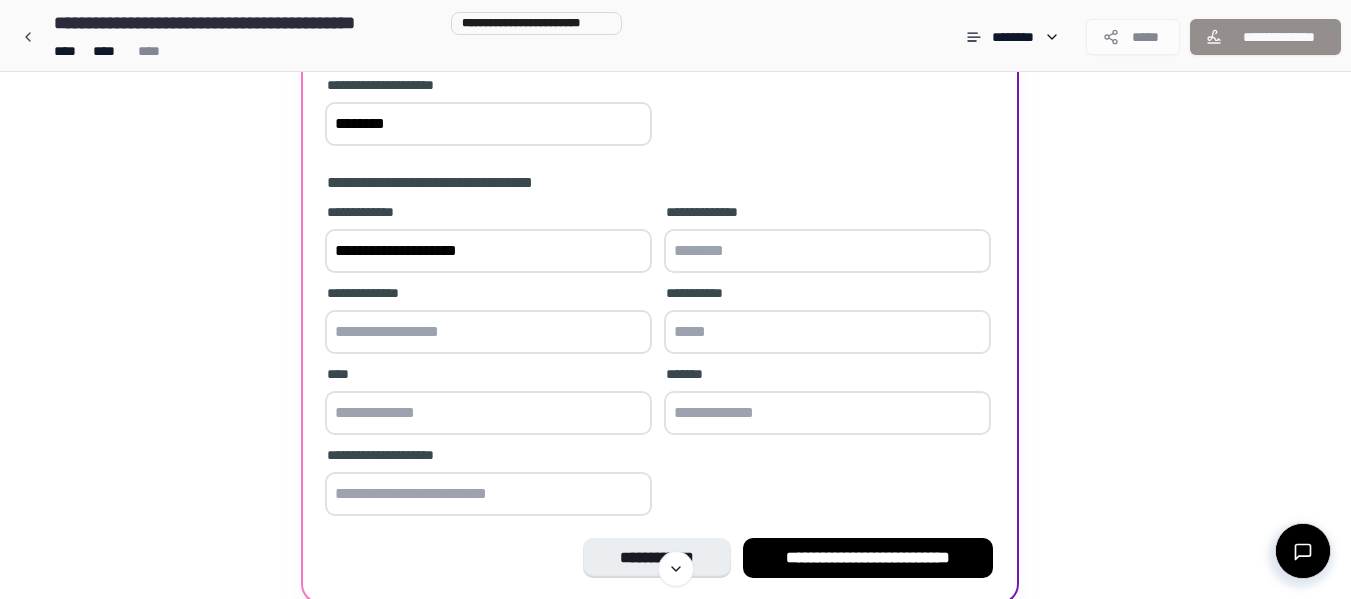 click at bounding box center (488, 332) 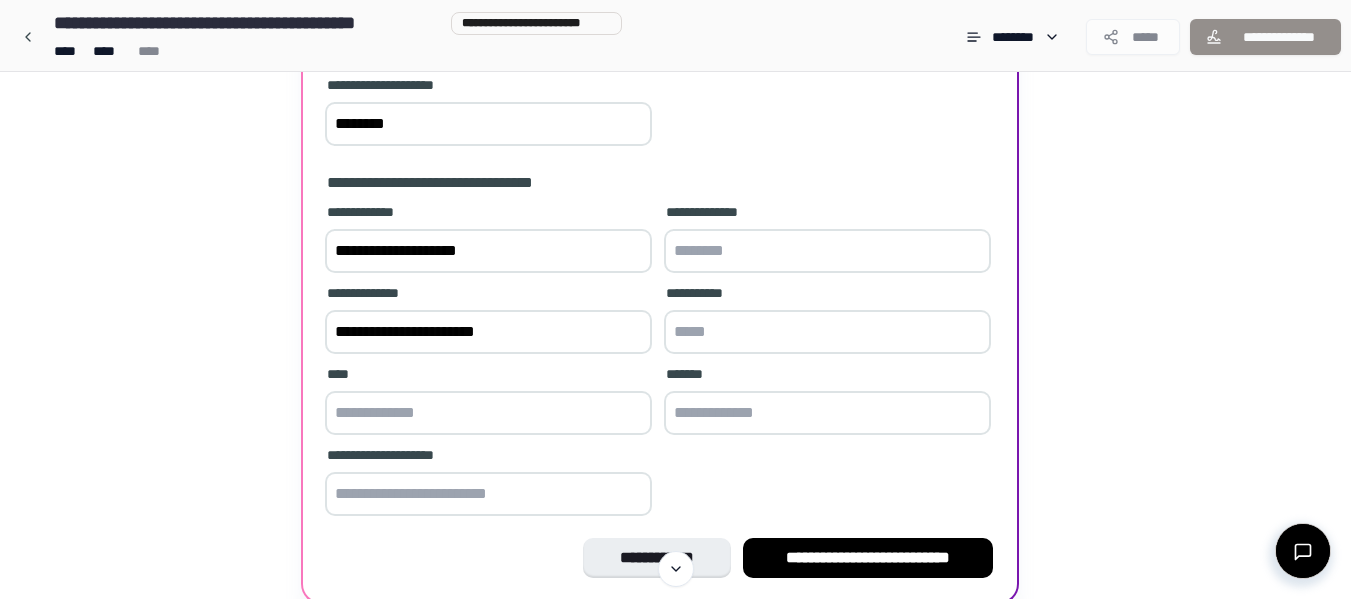 type on "**********" 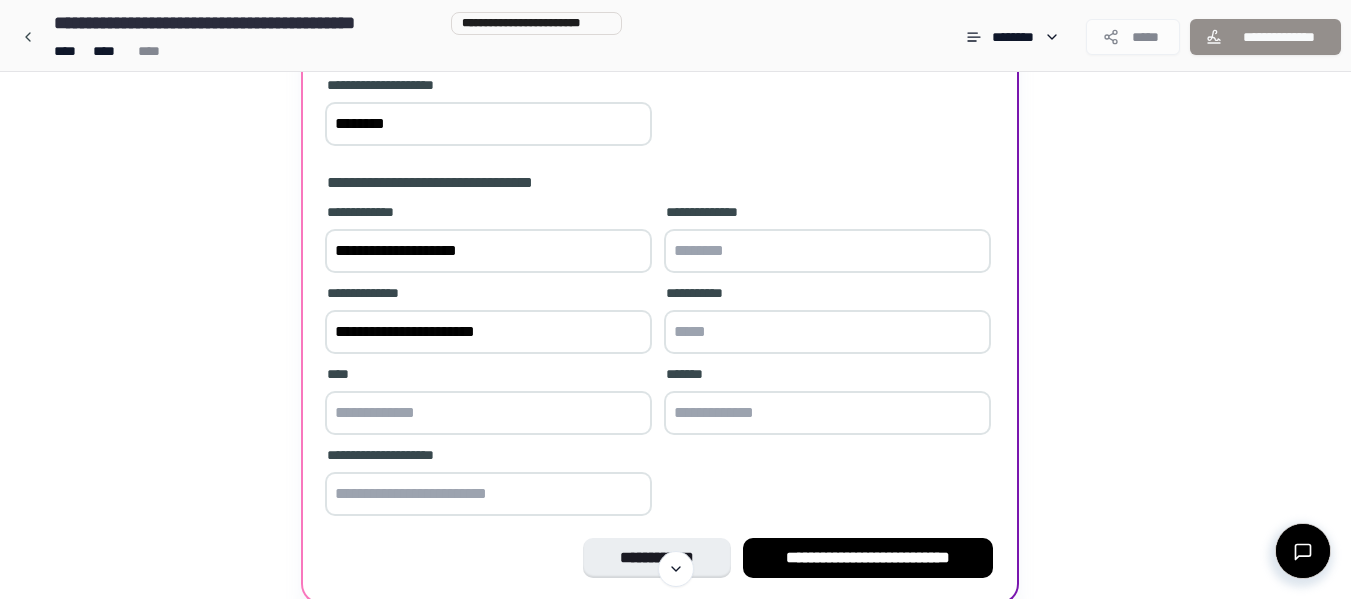 type on "*" 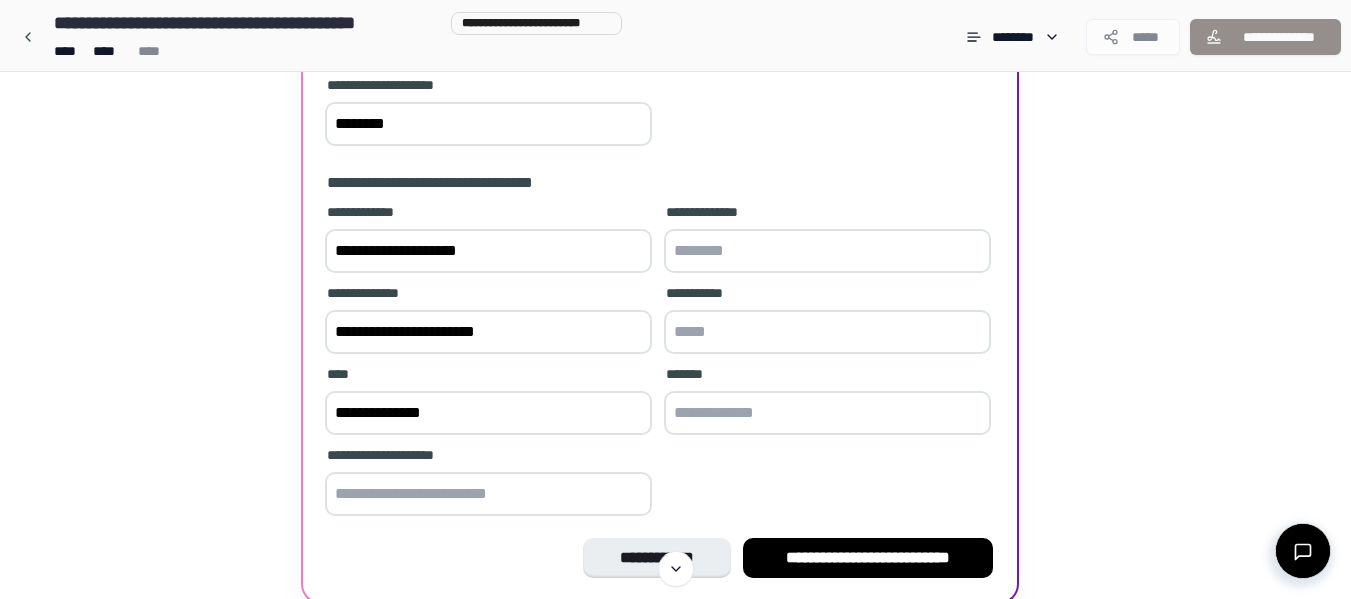 type on "**********" 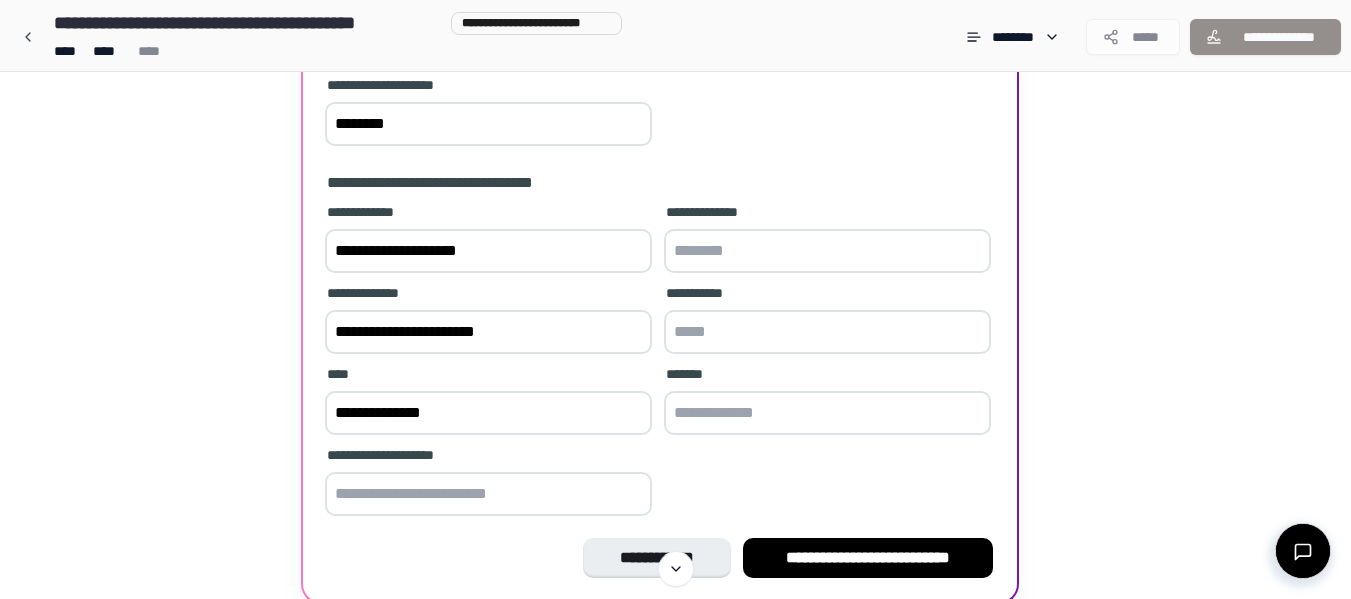 click at bounding box center (488, 494) 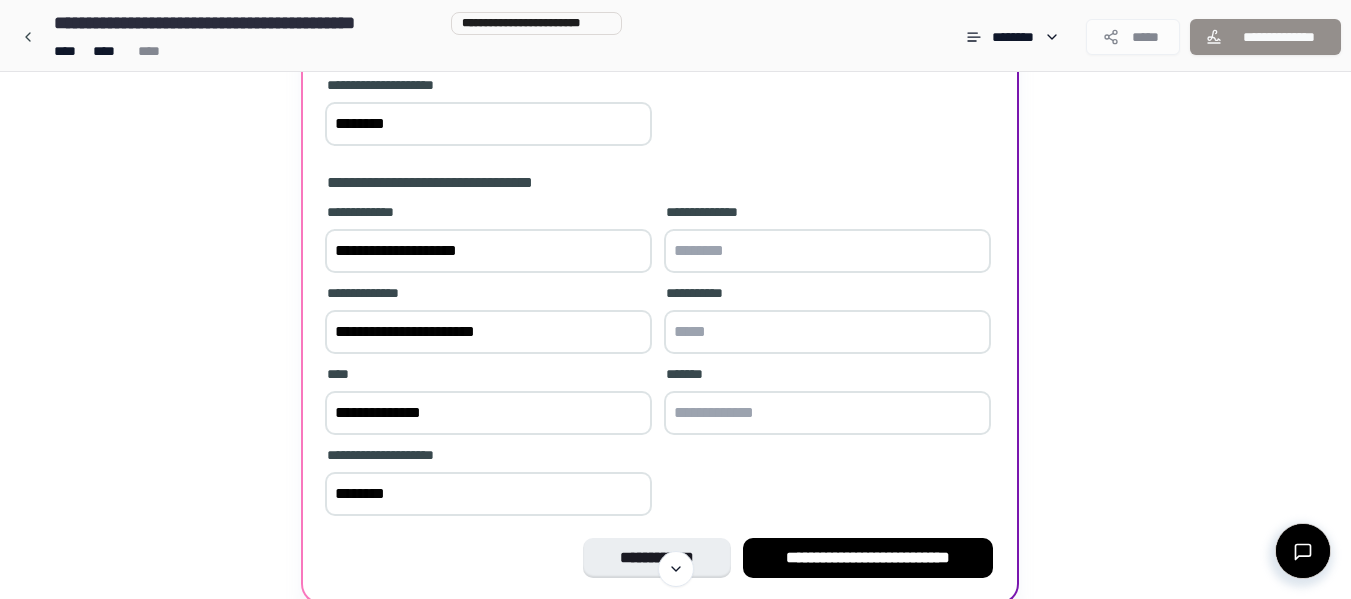 type on "********" 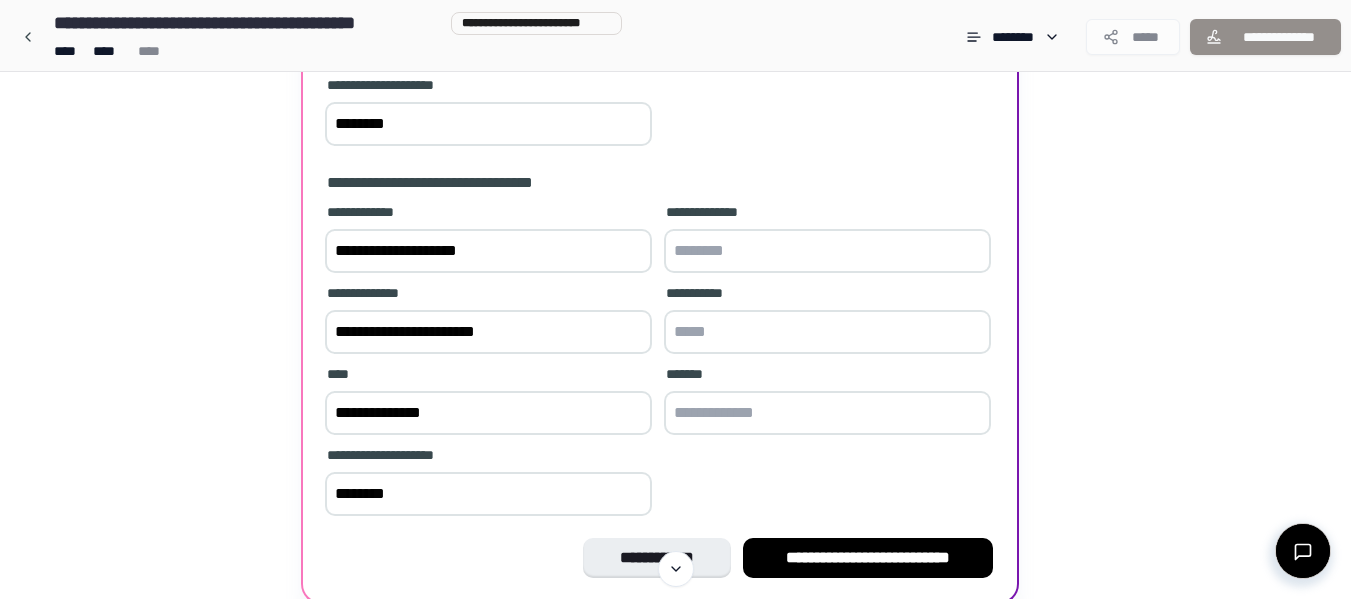 click at bounding box center (827, 413) 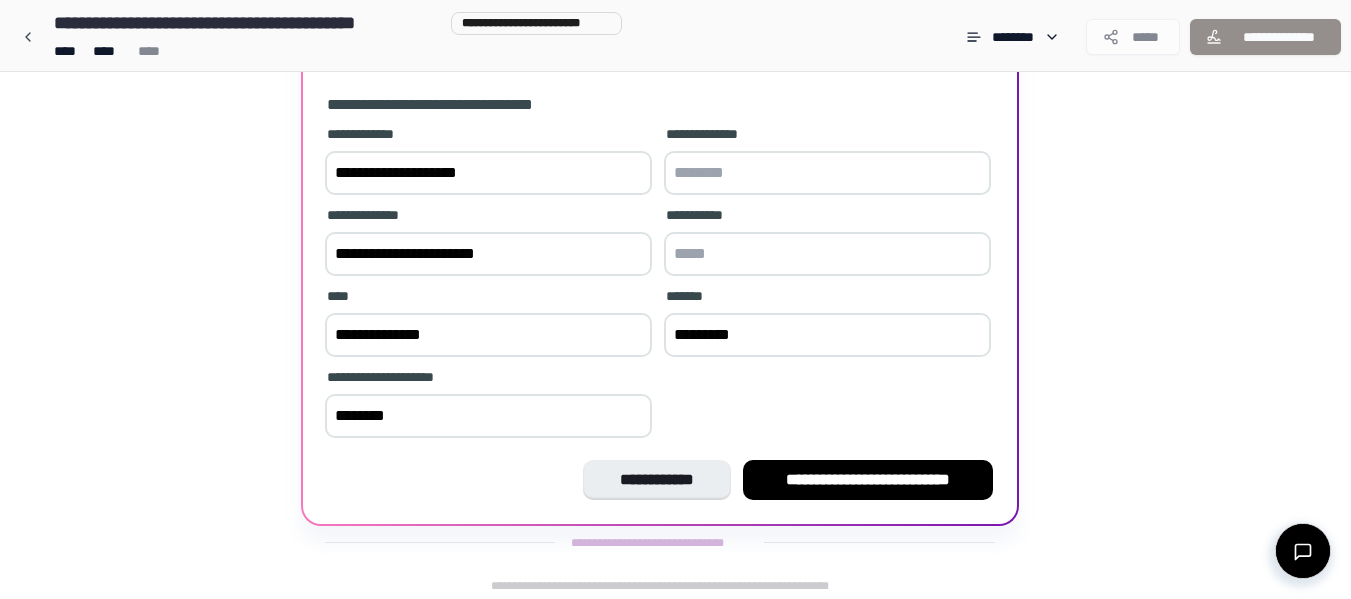 scroll, scrollTop: 592, scrollLeft: 0, axis: vertical 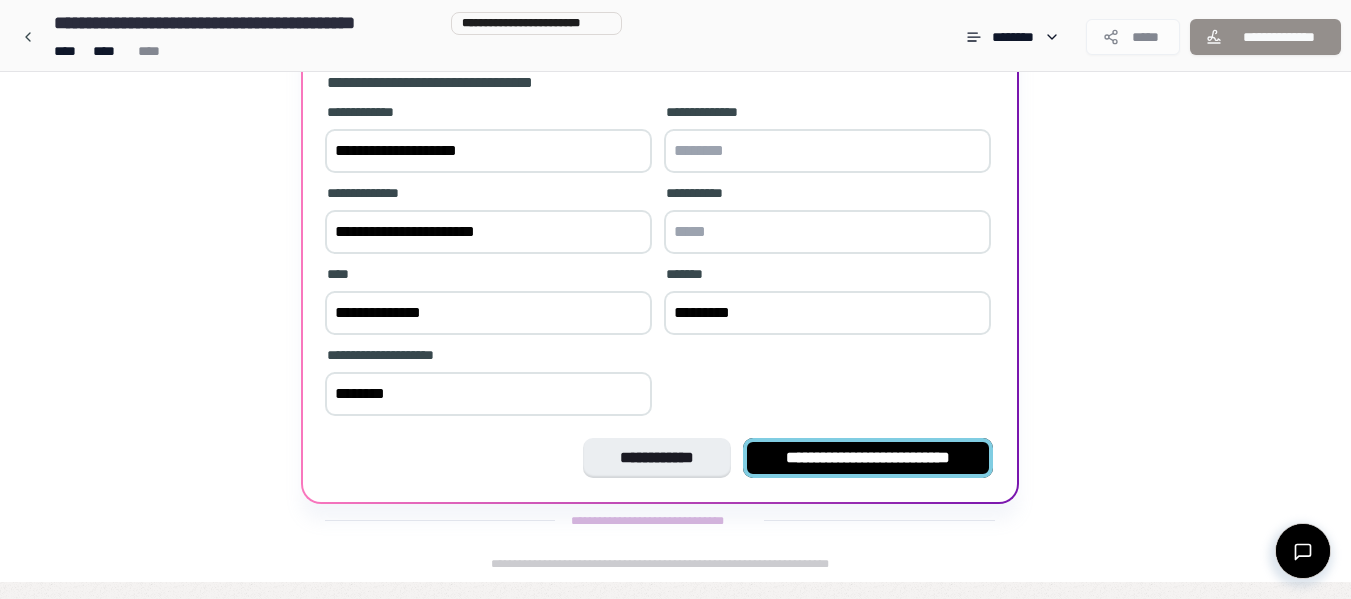 type on "*********" 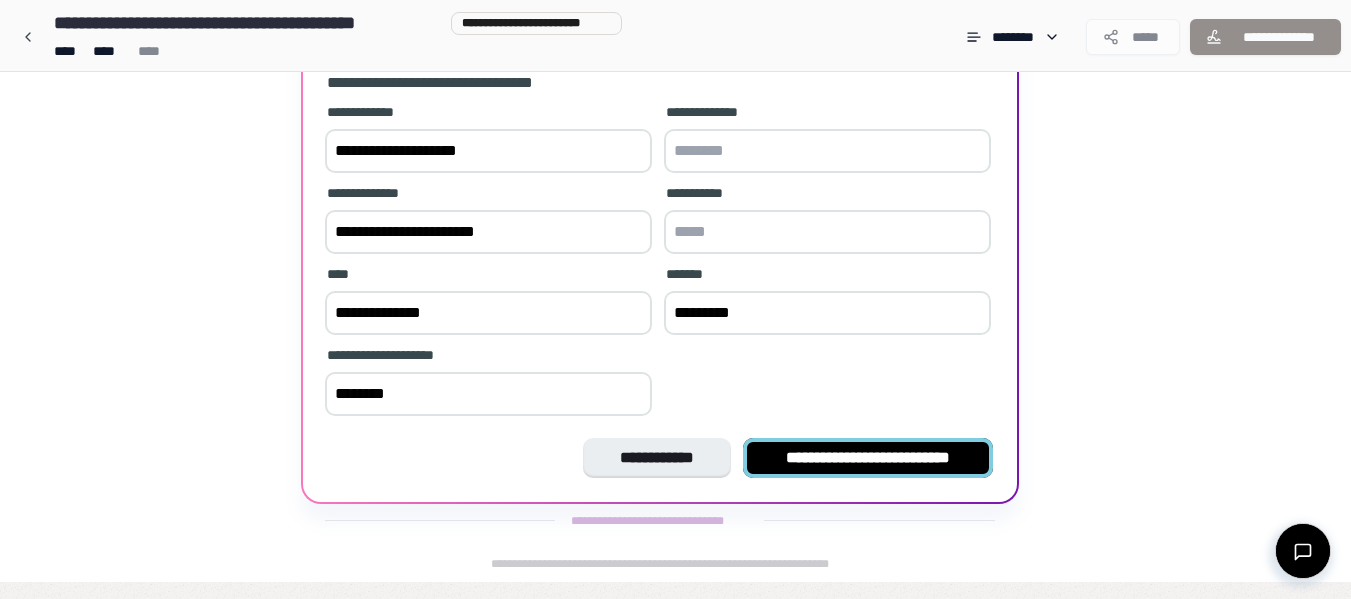 click on "**********" at bounding box center (868, 458) 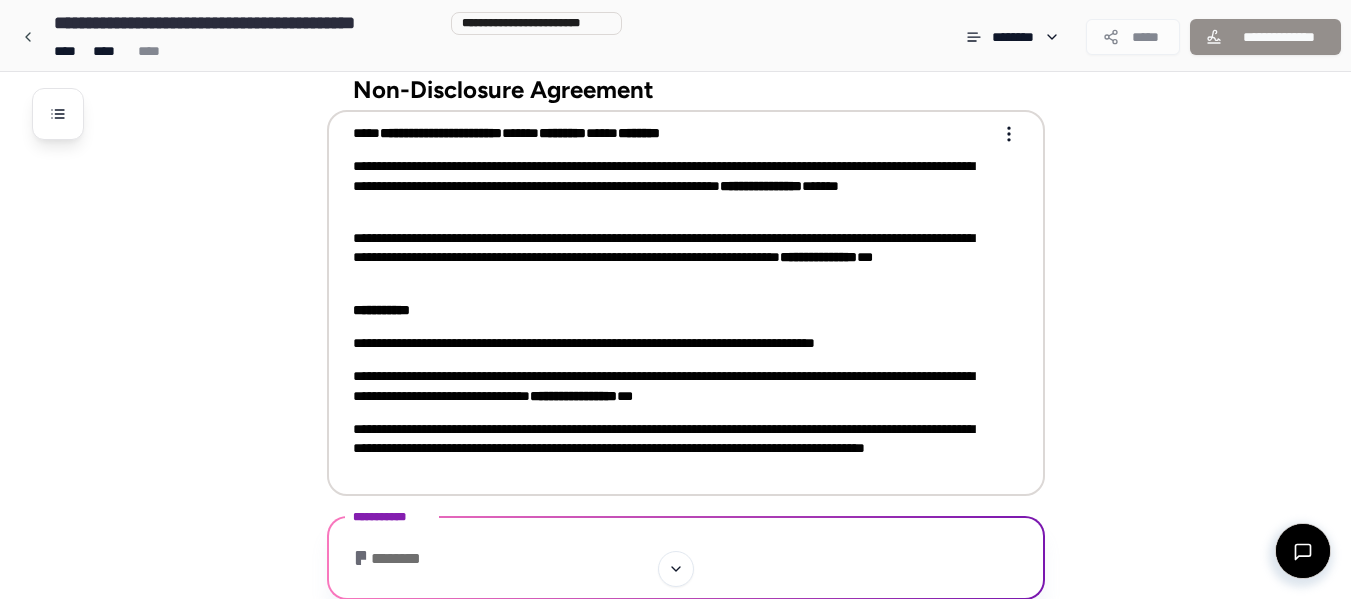 scroll, scrollTop: 0, scrollLeft: 0, axis: both 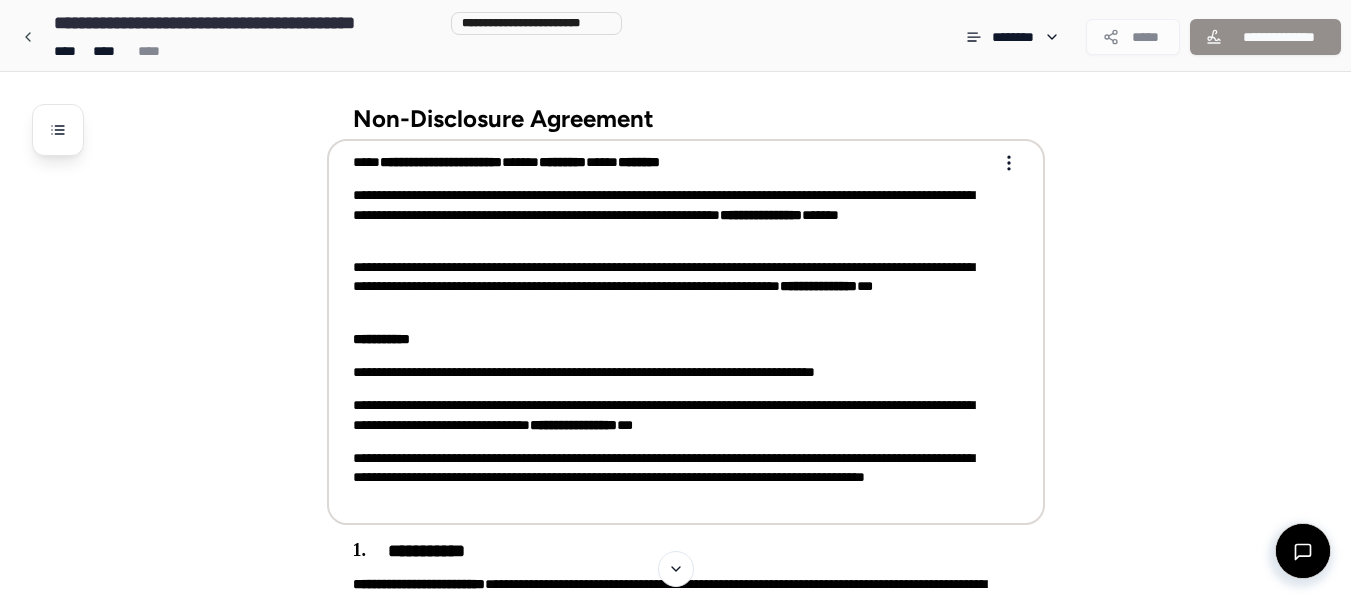 click on "**********" at bounding box center (672, 372) 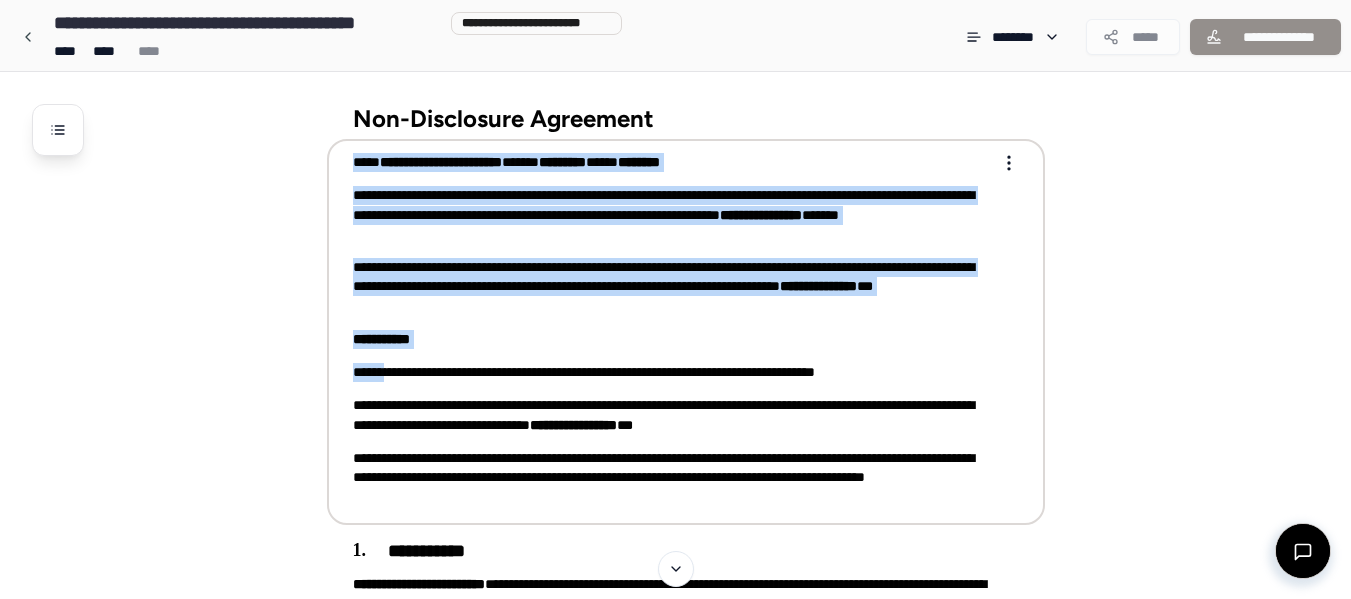 click on "**********" at bounding box center [675, 529] 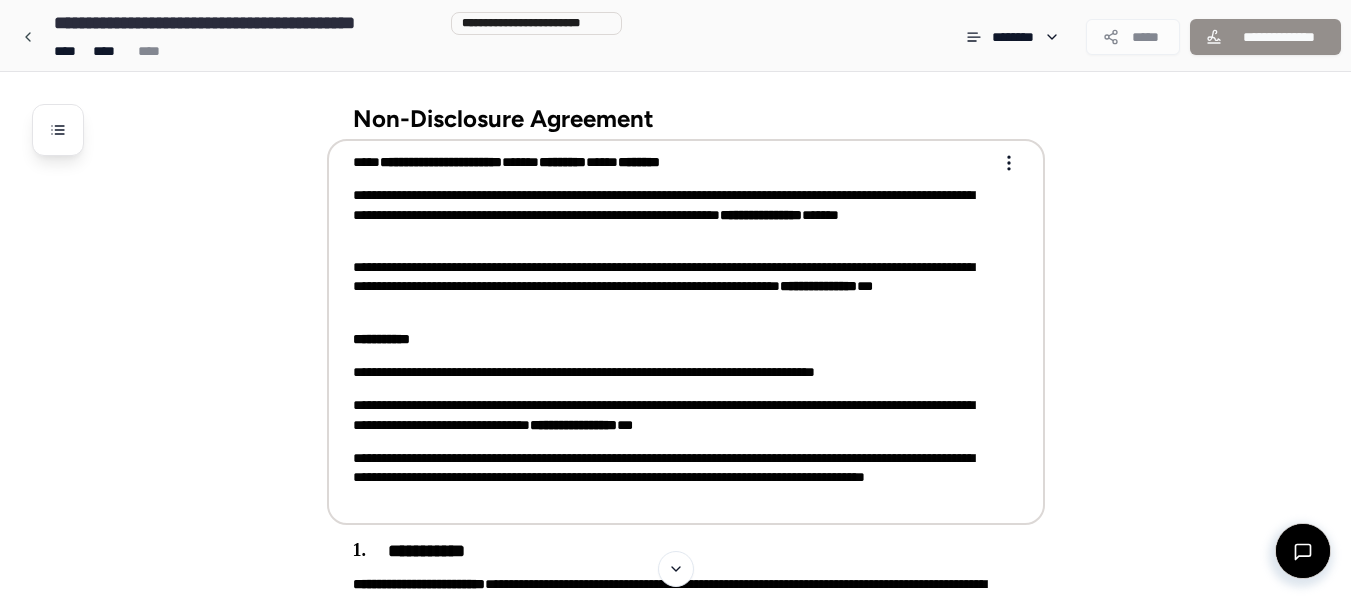 click on "**********" at bounding box center [672, 372] 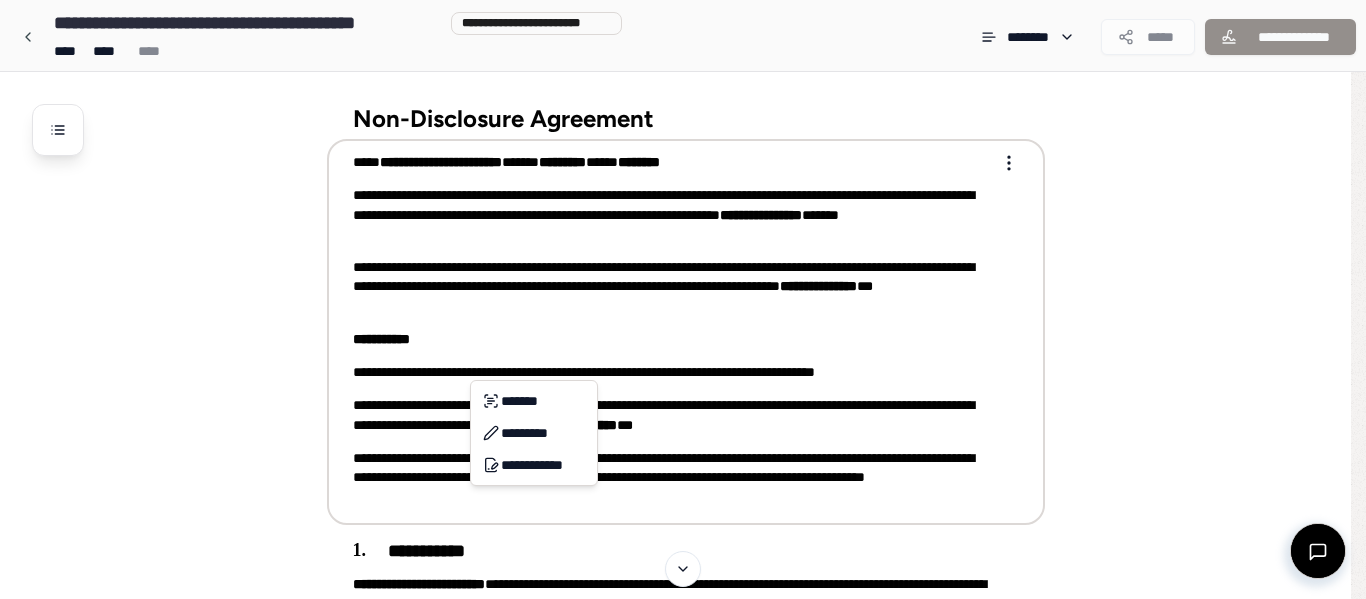 click on "**********" at bounding box center (683, 529) 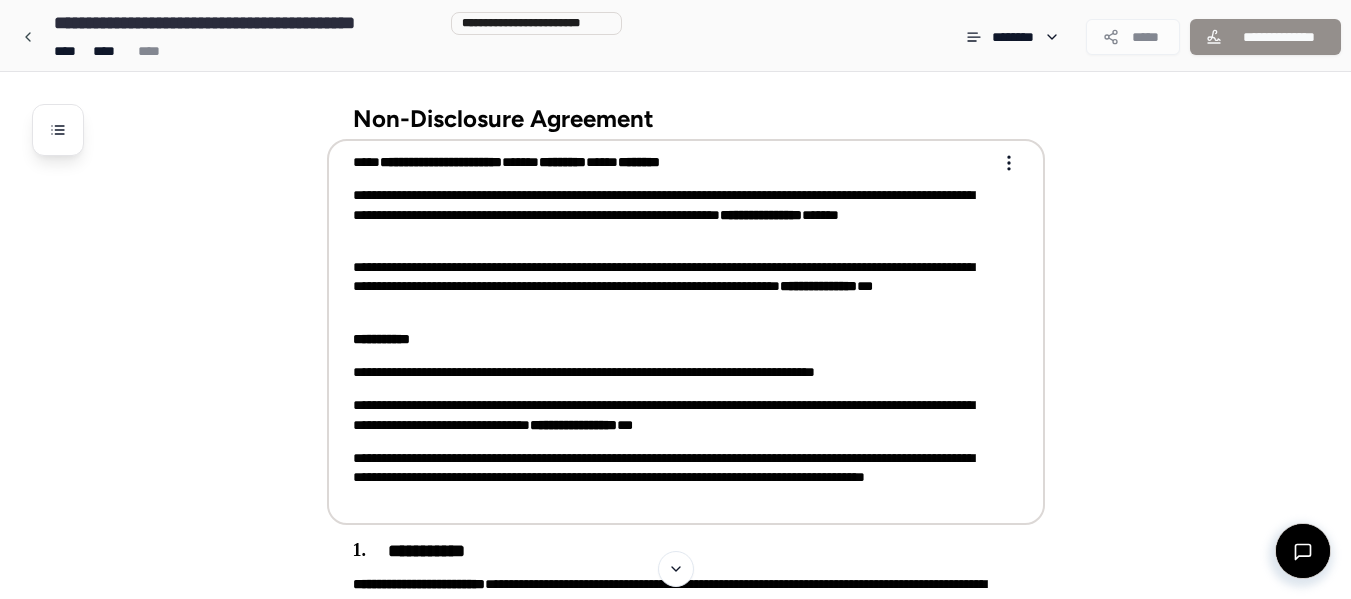 click on "**********" at bounding box center [672, 372] 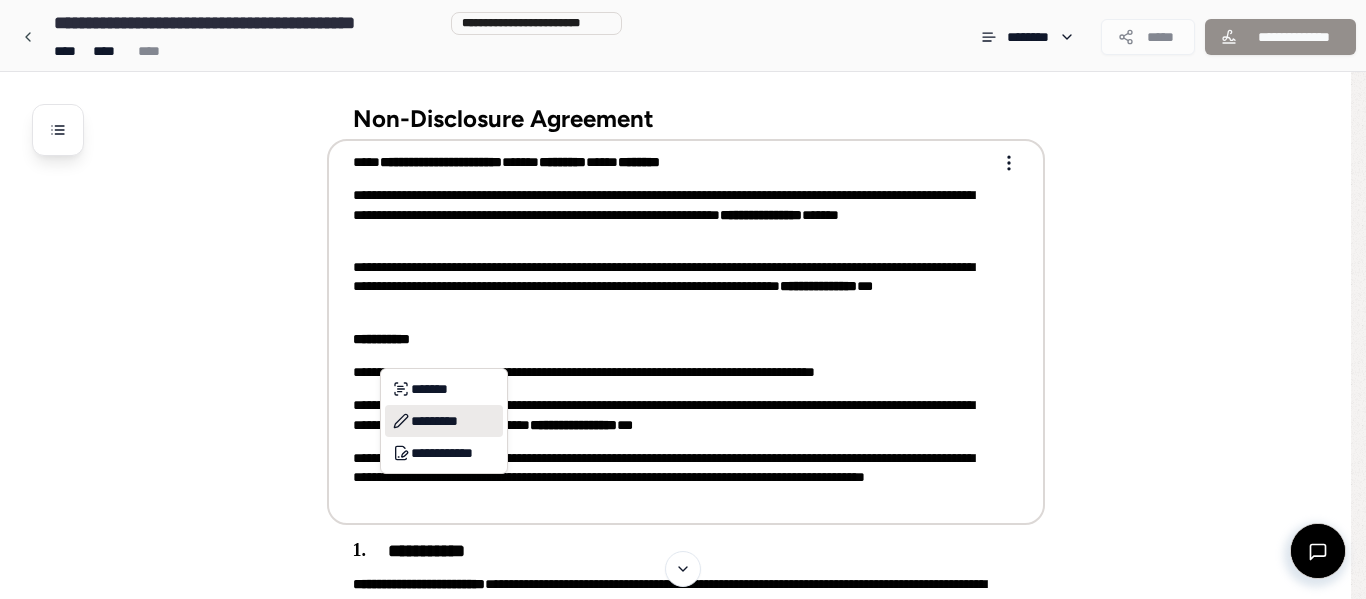 click on "*********" at bounding box center (444, 421) 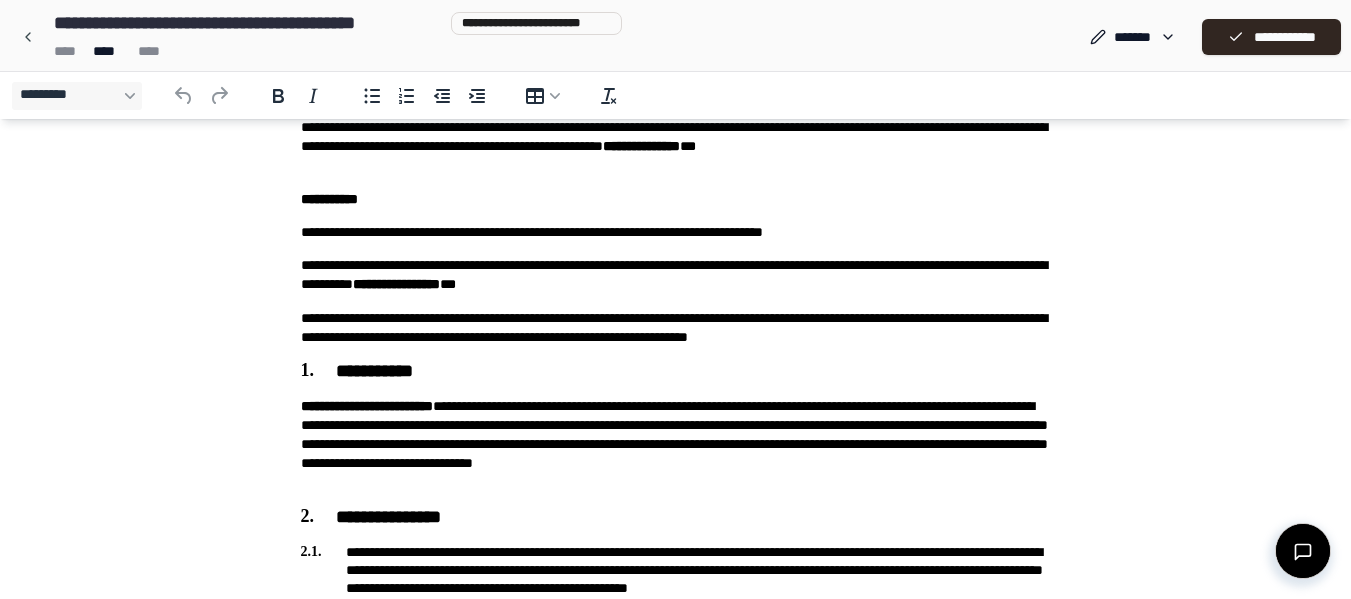 scroll, scrollTop: 200, scrollLeft: 0, axis: vertical 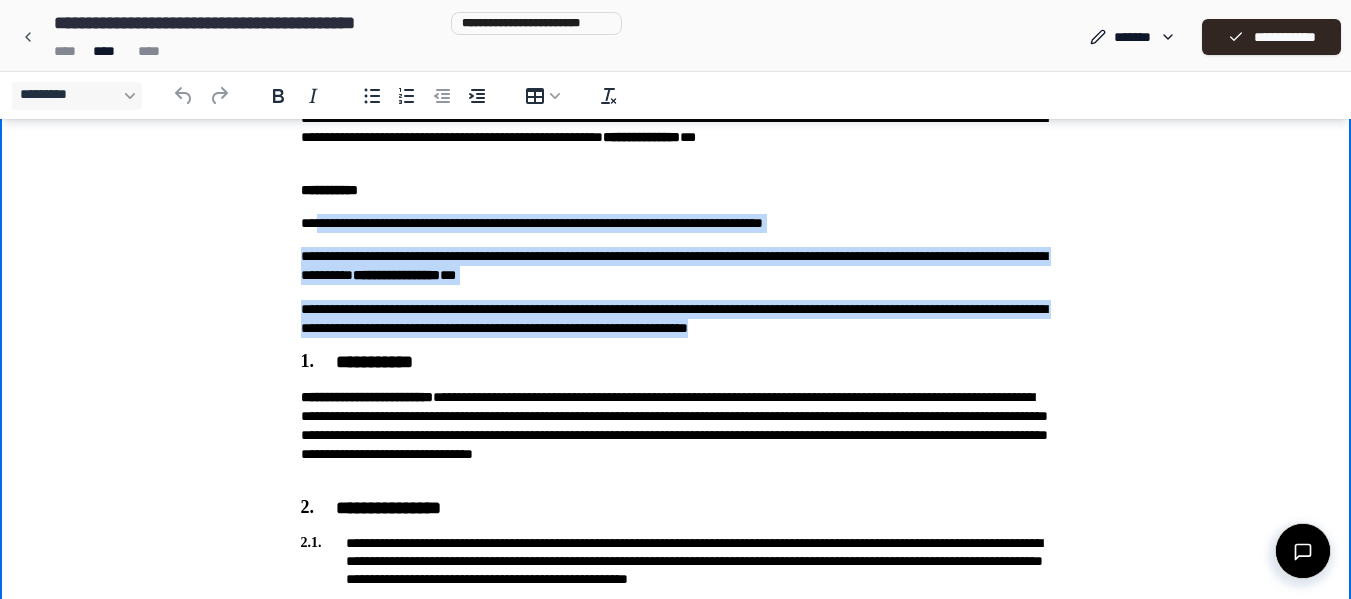 drag, startPoint x: 321, startPoint y: 221, endPoint x: 988, endPoint y: 326, distance: 675.21405 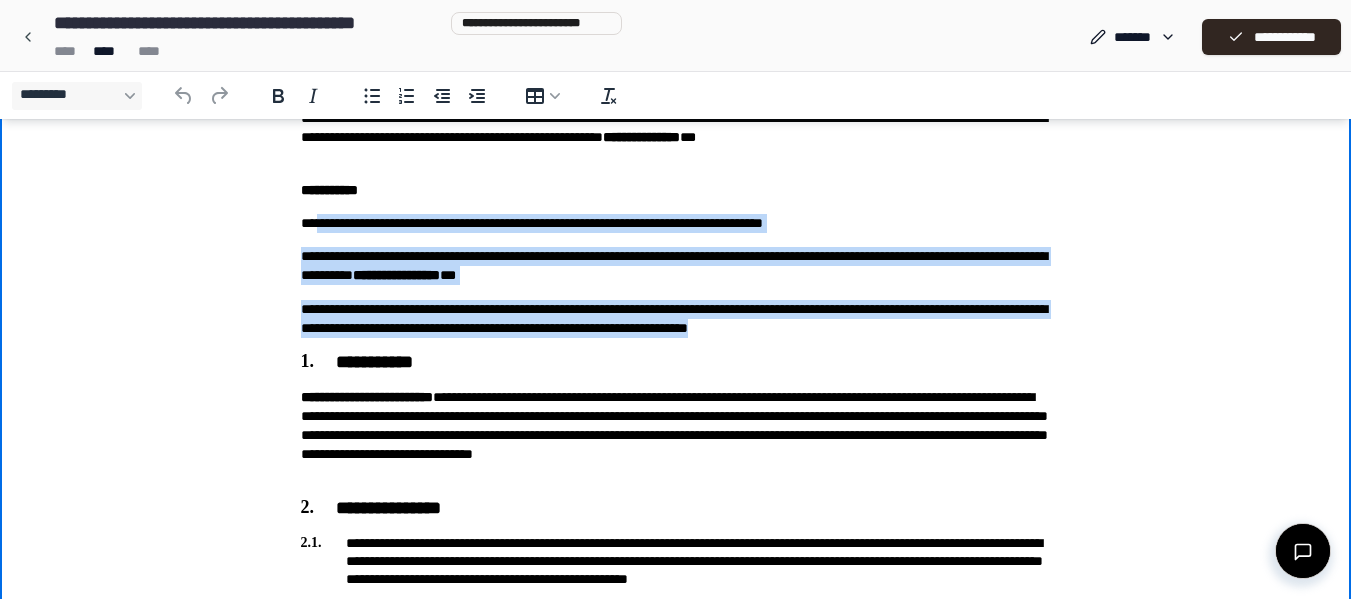 copy on "**********" 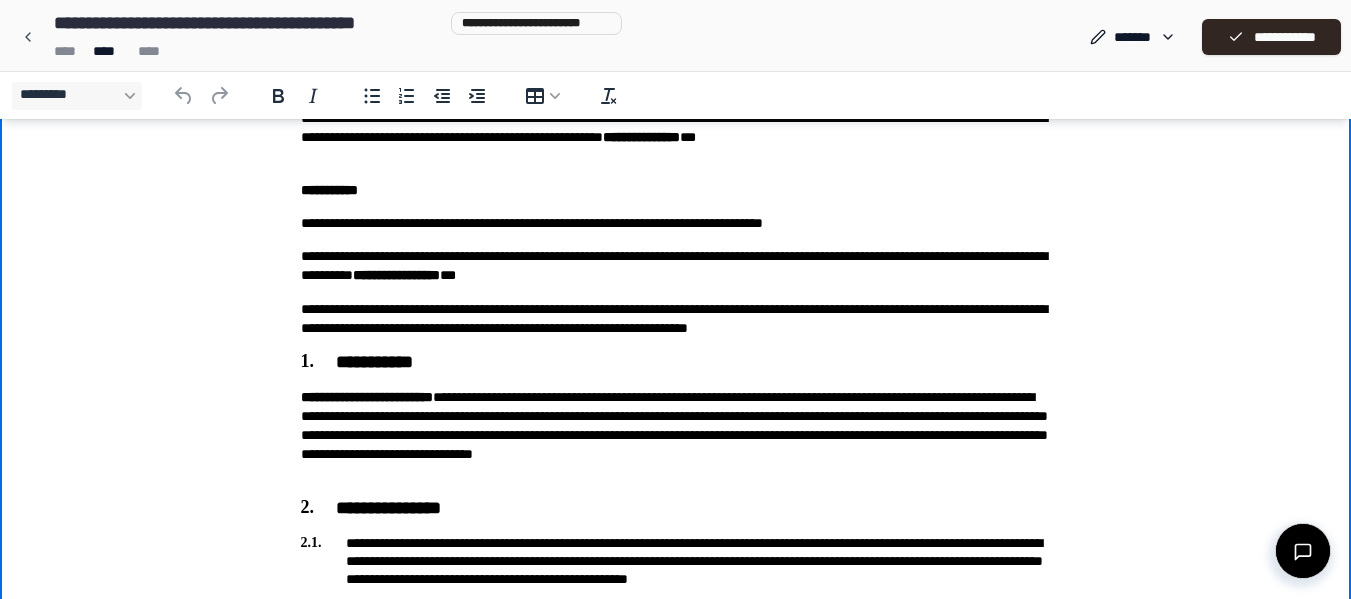 click on "**********" at bounding box center (675, 308) 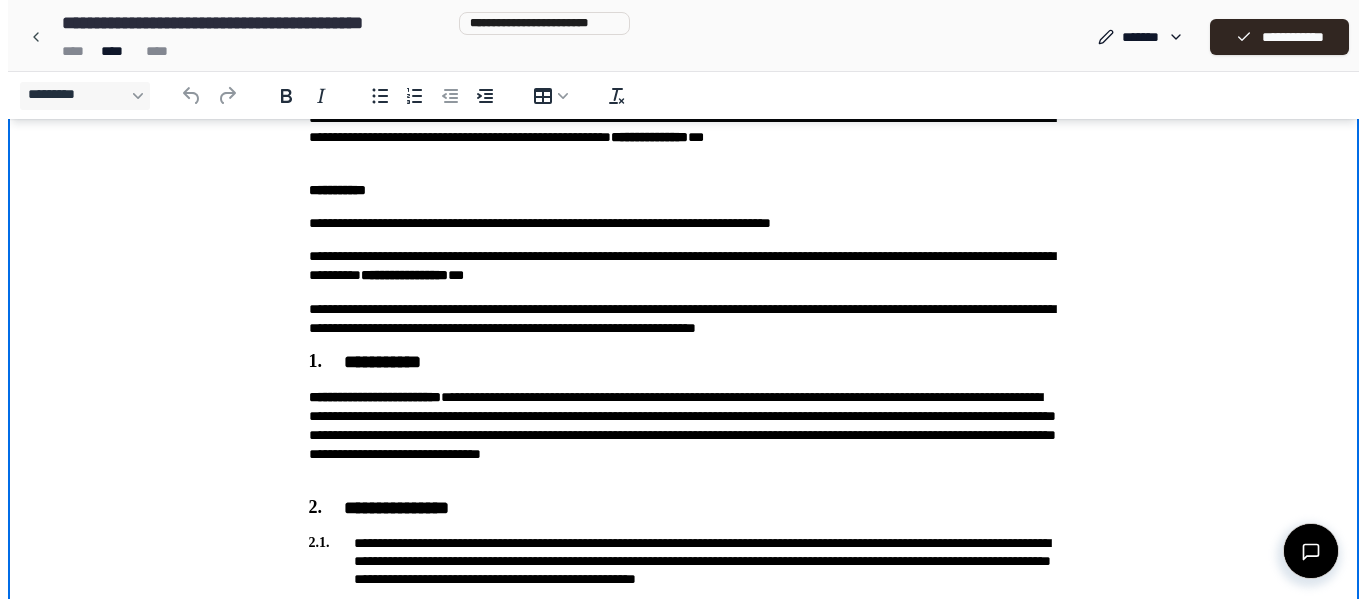 scroll, scrollTop: 0, scrollLeft: 0, axis: both 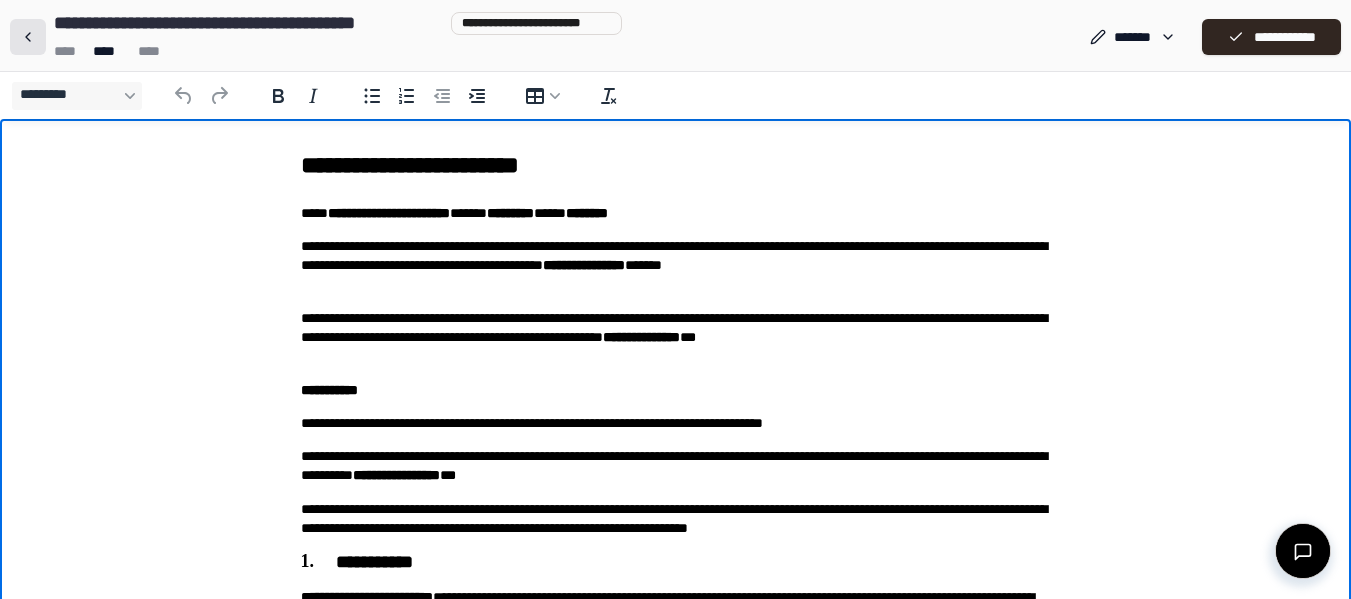 click at bounding box center (28, 37) 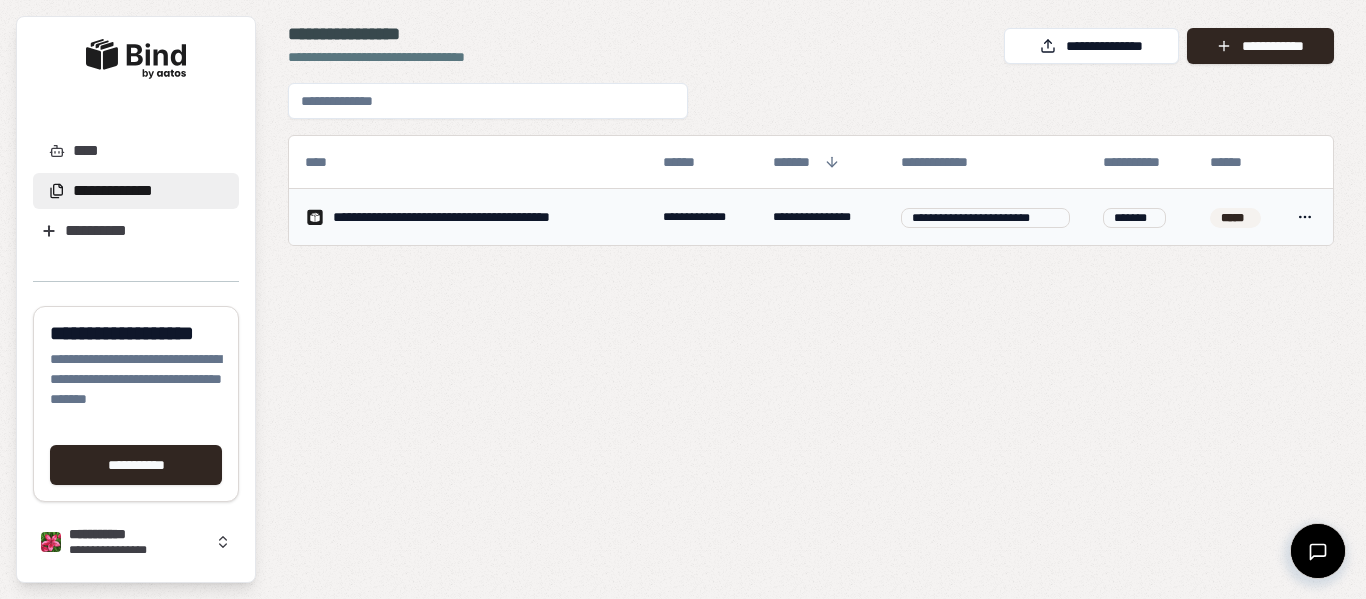 click on "**********" at bounding box center [683, 299] 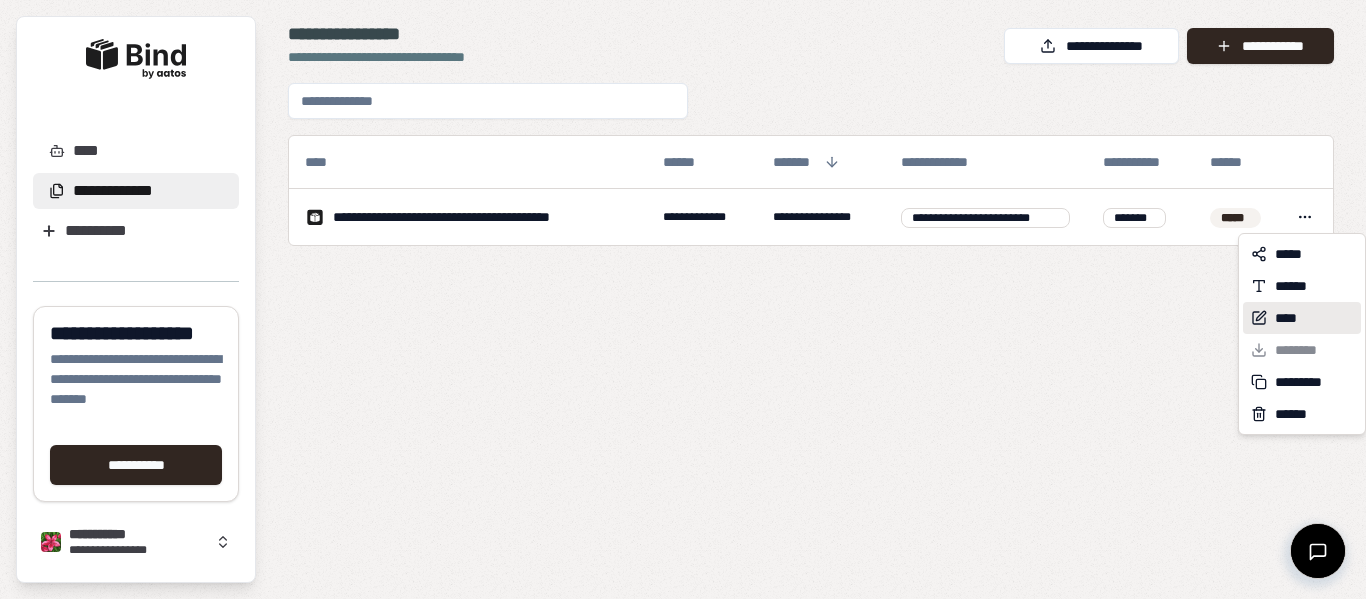 click on "****" at bounding box center (1302, 318) 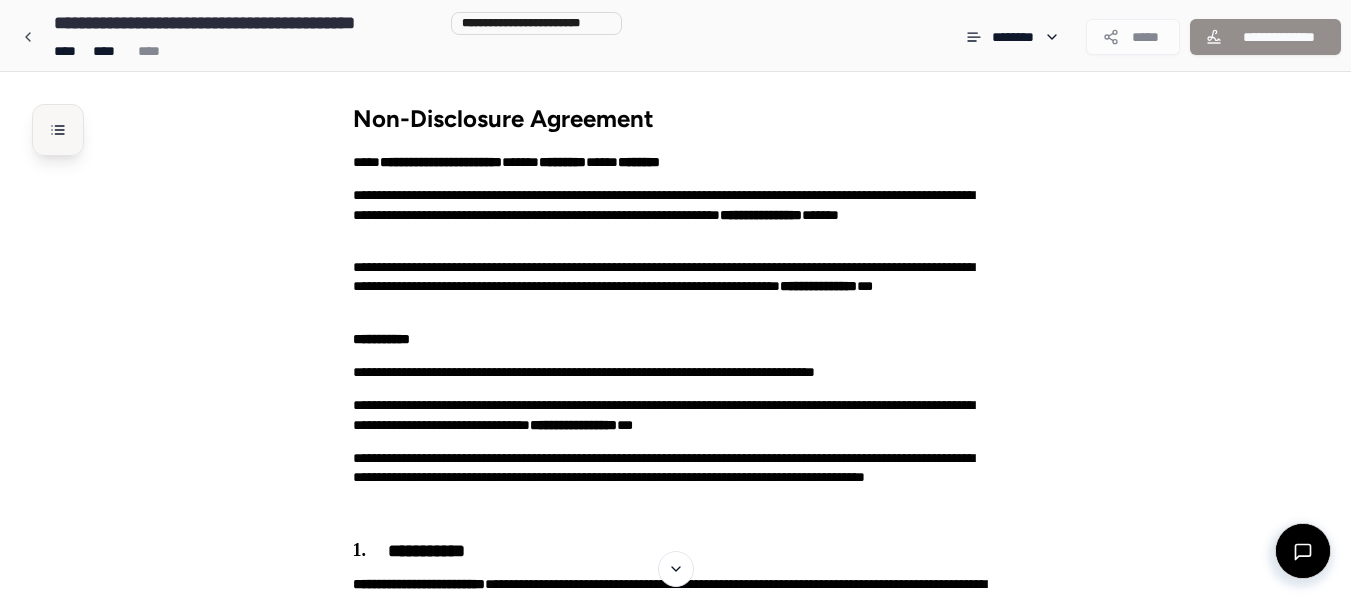 click at bounding box center (58, 130) 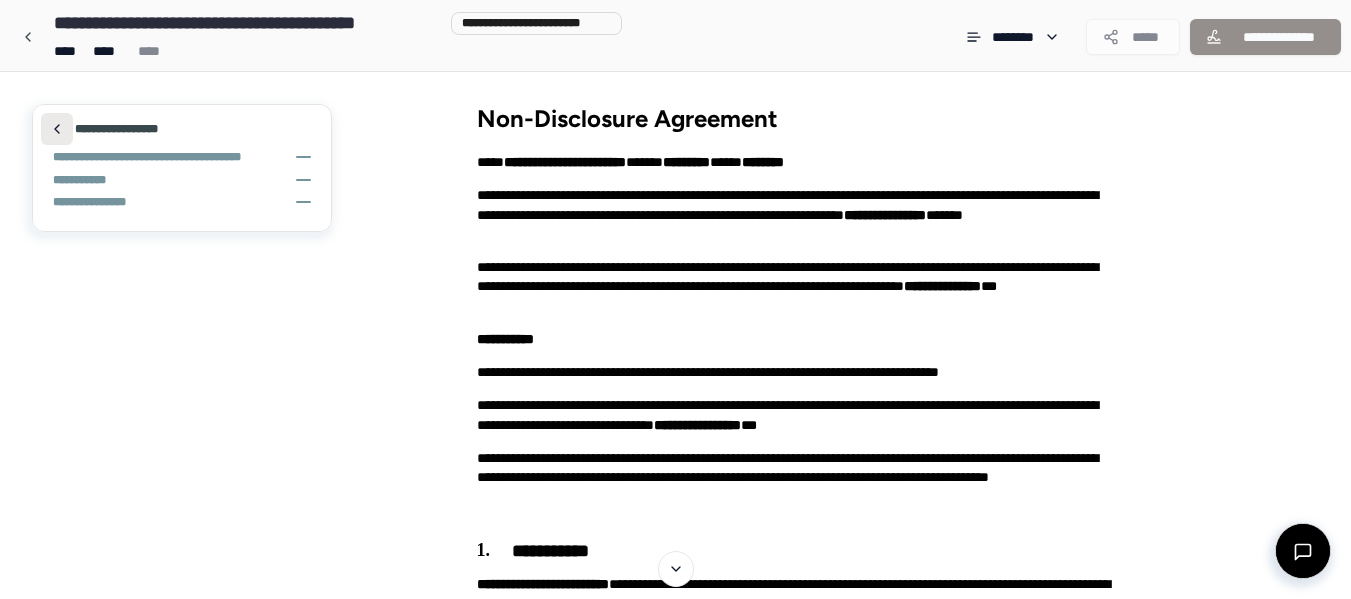 click at bounding box center (57, 129) 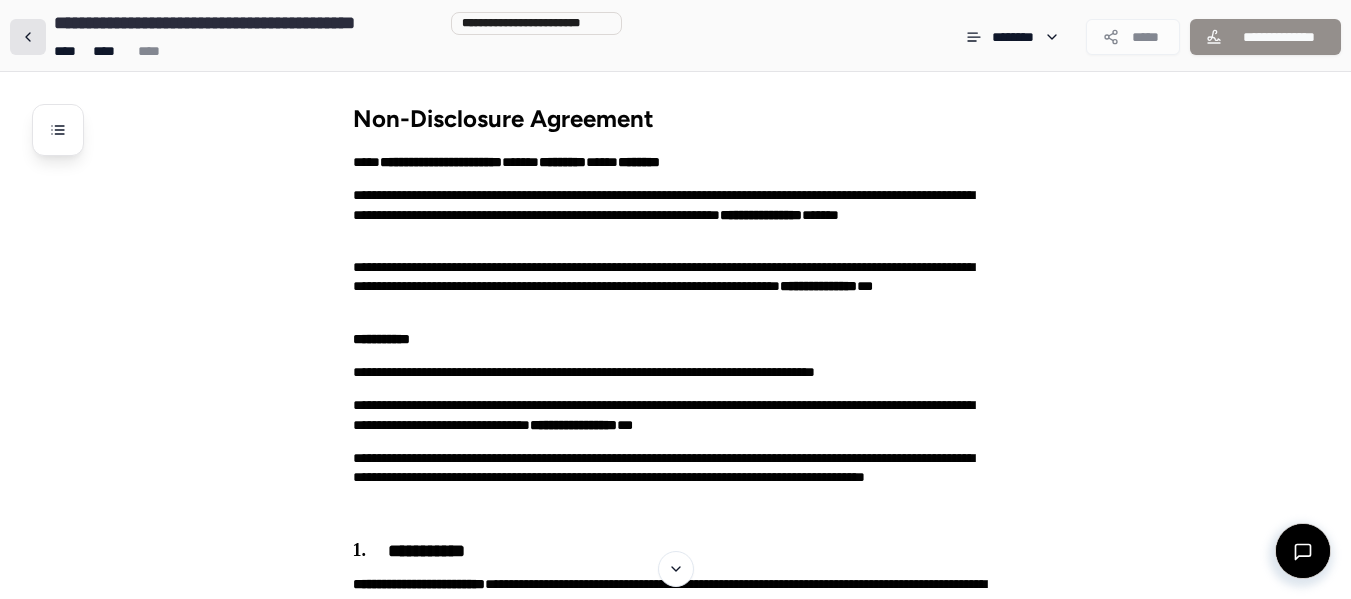 click at bounding box center (28, 37) 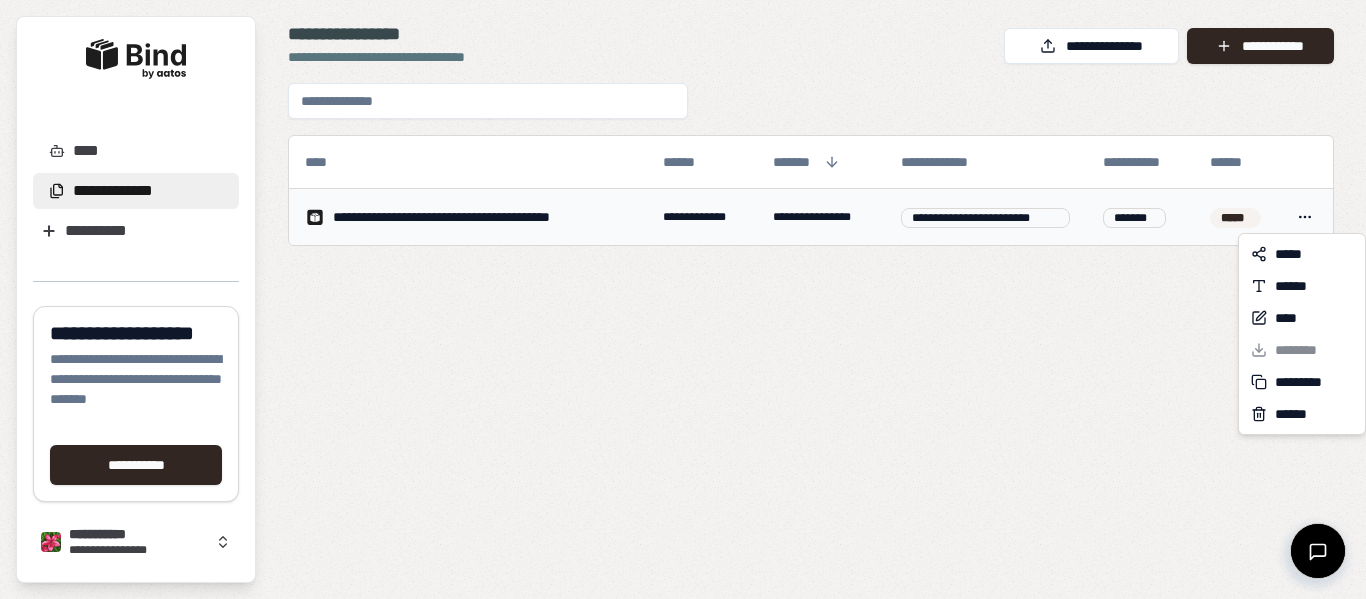 click on "**********" at bounding box center [683, 299] 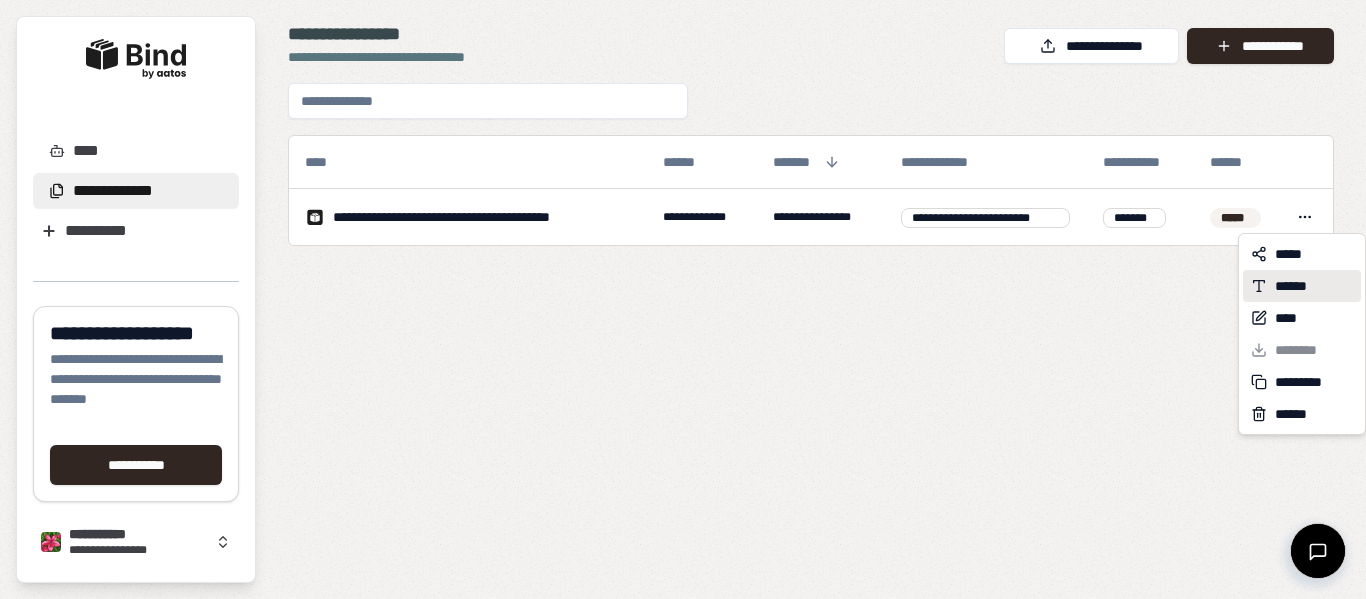 click on "******" at bounding box center (1300, 286) 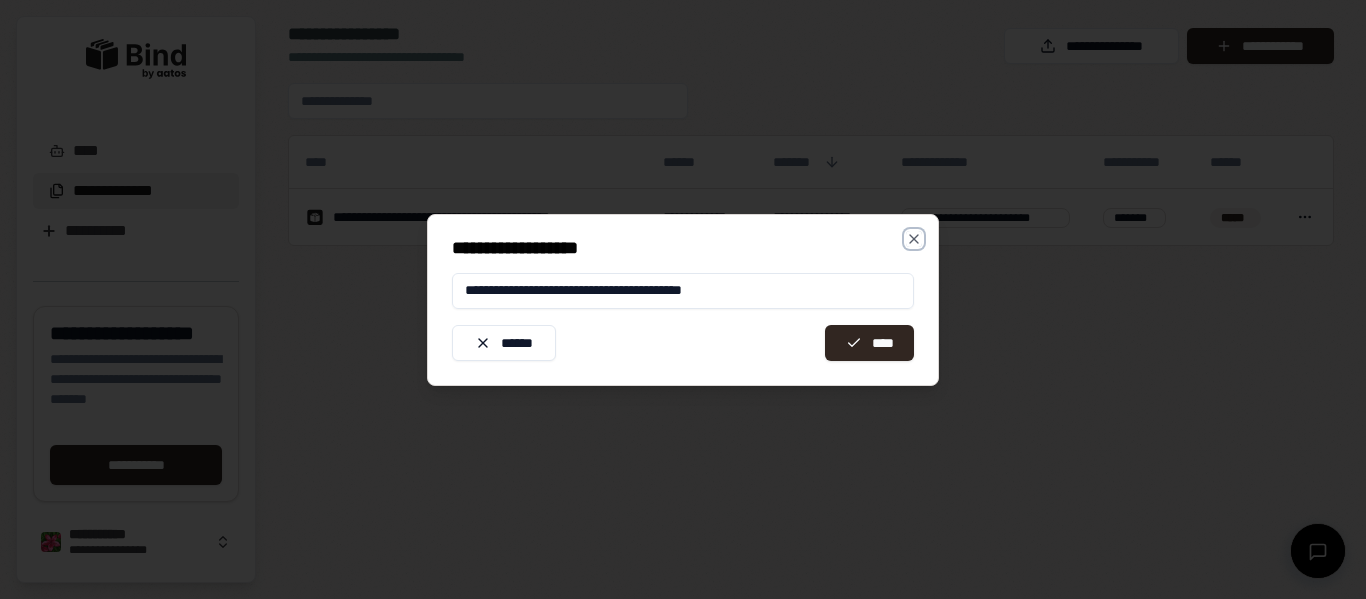 click on "**********" at bounding box center (683, 300) 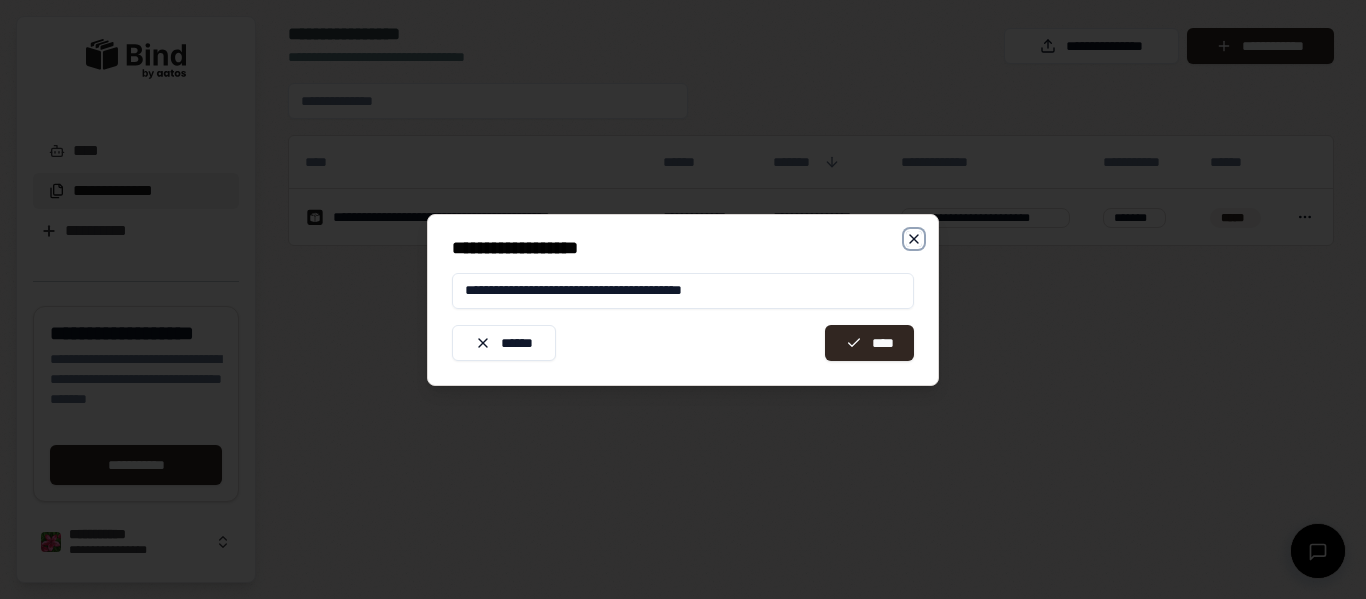 click 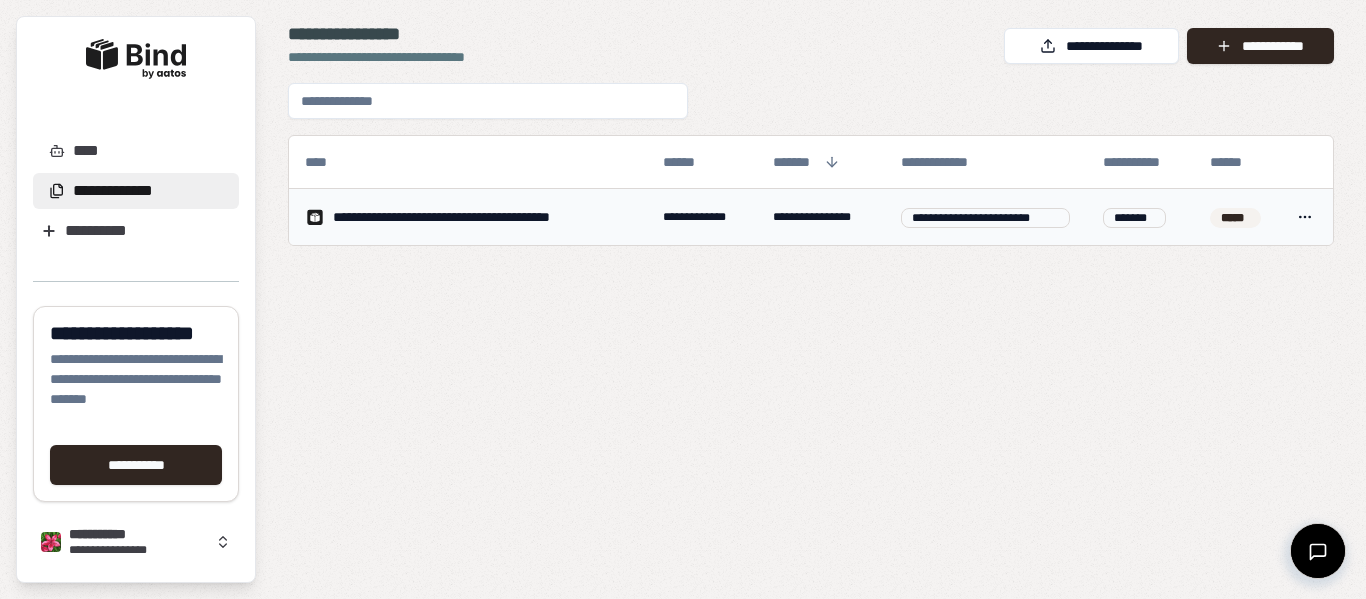click on "**********" at bounding box center [683, 299] 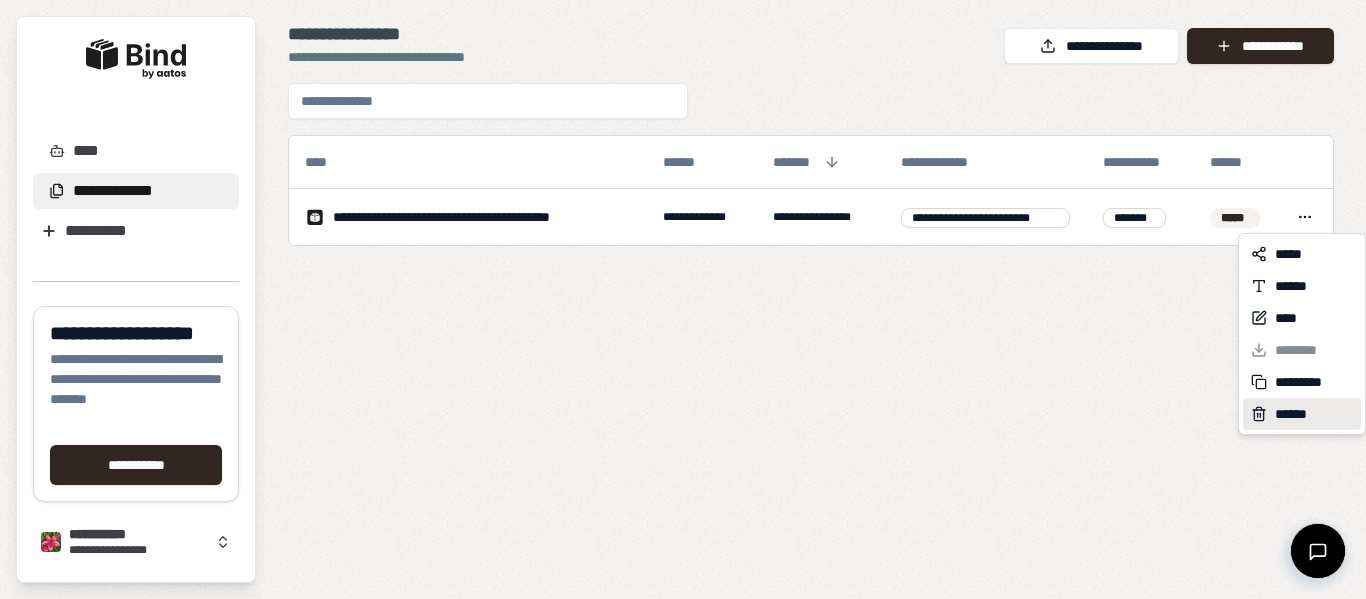 click on "******" at bounding box center [1295, 414] 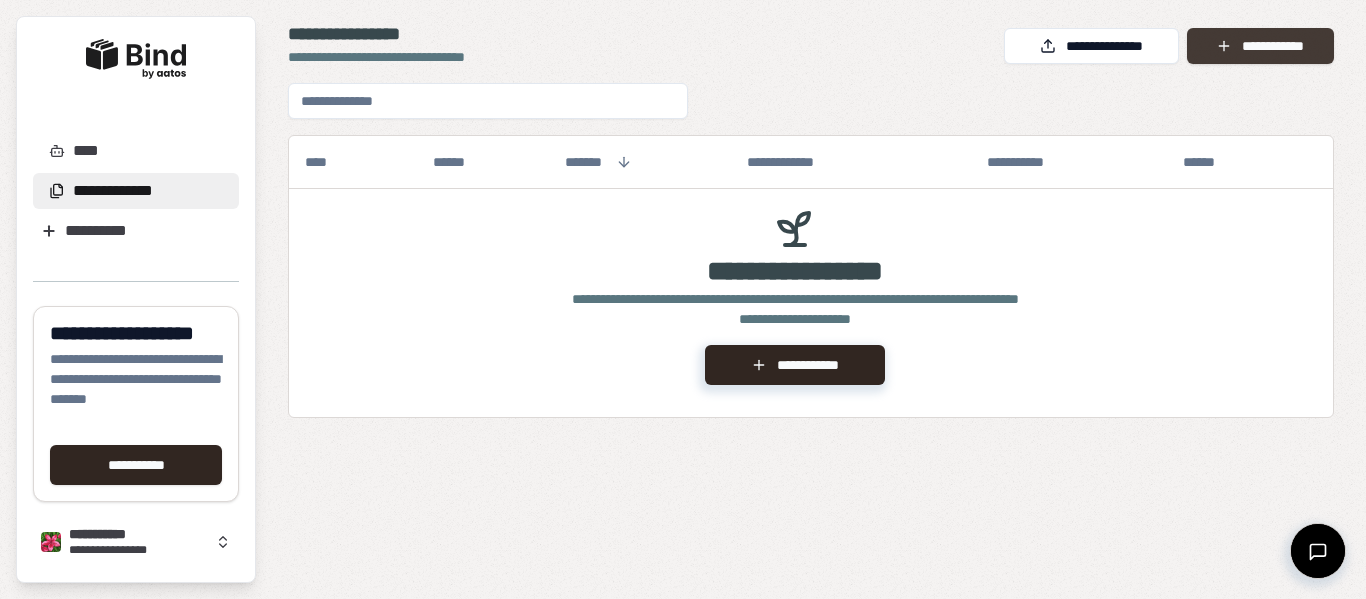 click on "**********" at bounding box center (1260, 46) 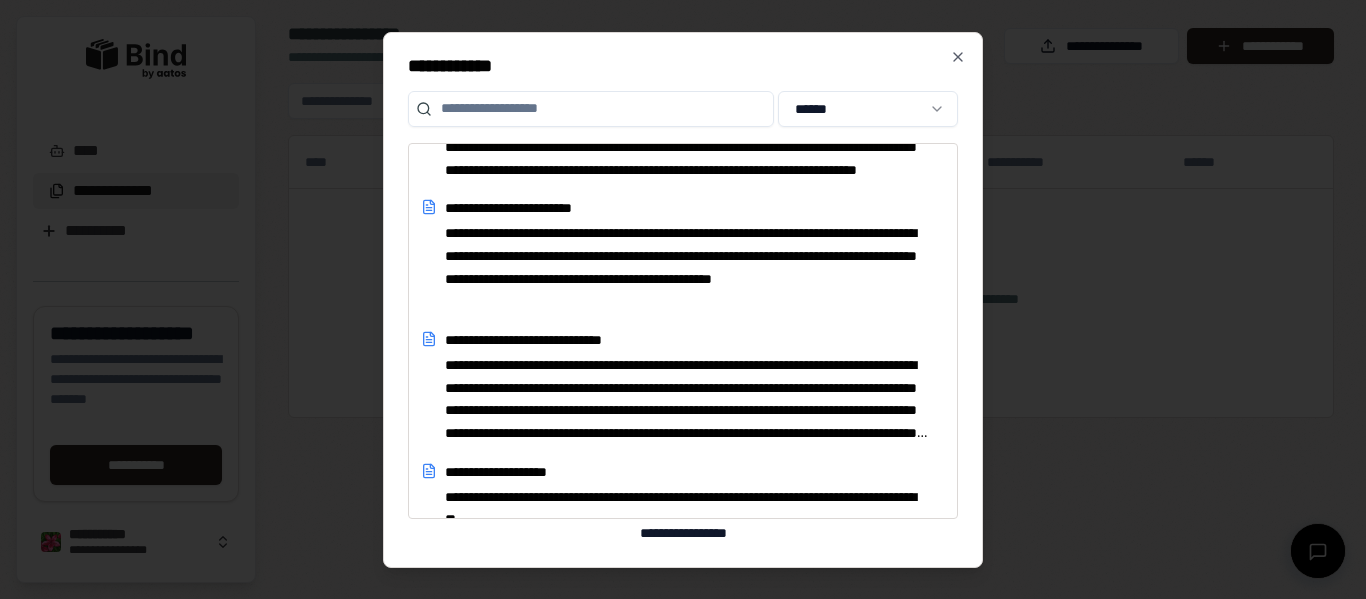 scroll, scrollTop: 1300, scrollLeft: 0, axis: vertical 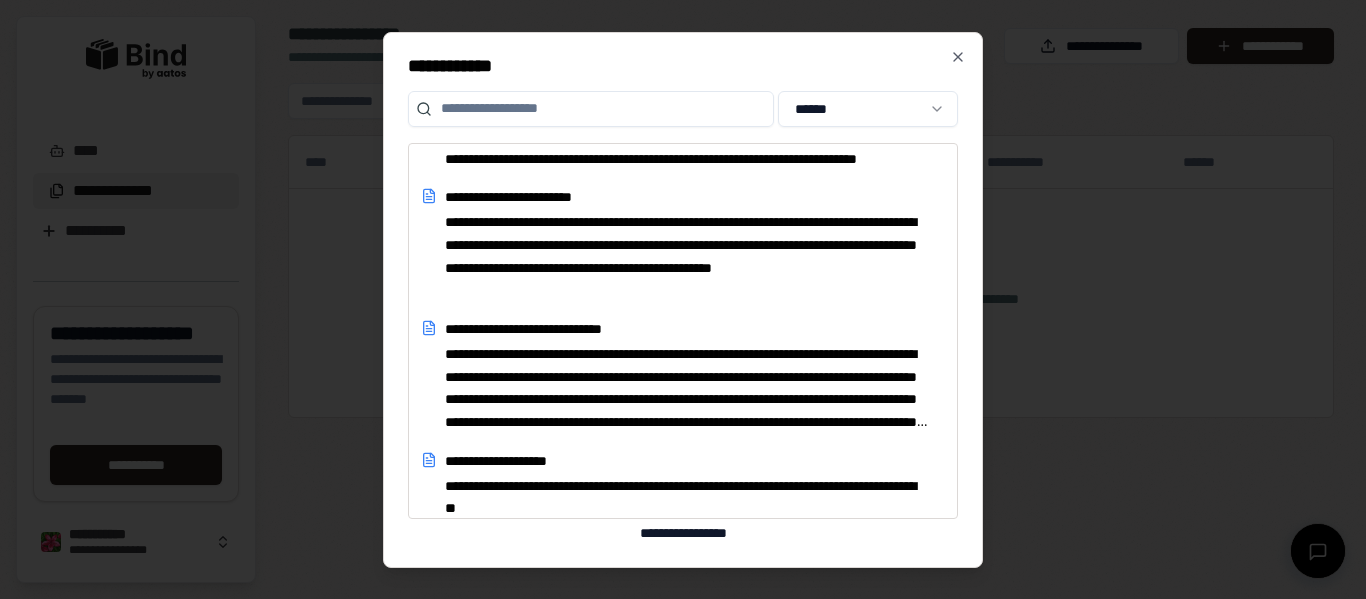 click at bounding box center [591, 109] 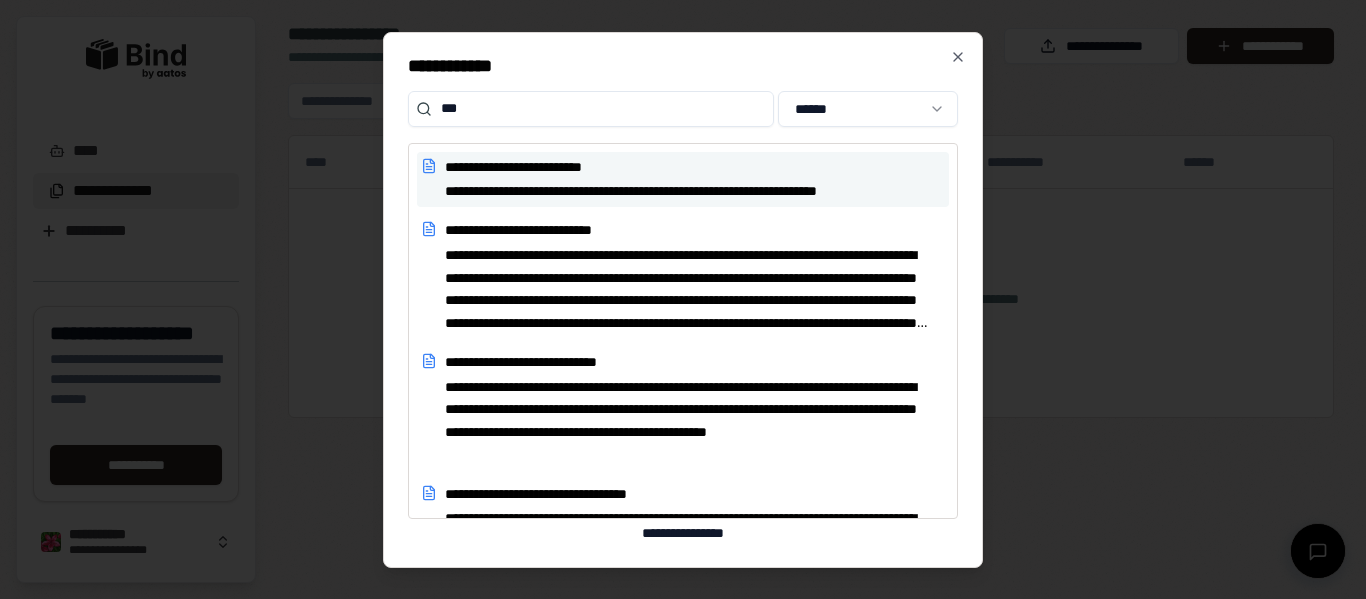 type on "***" 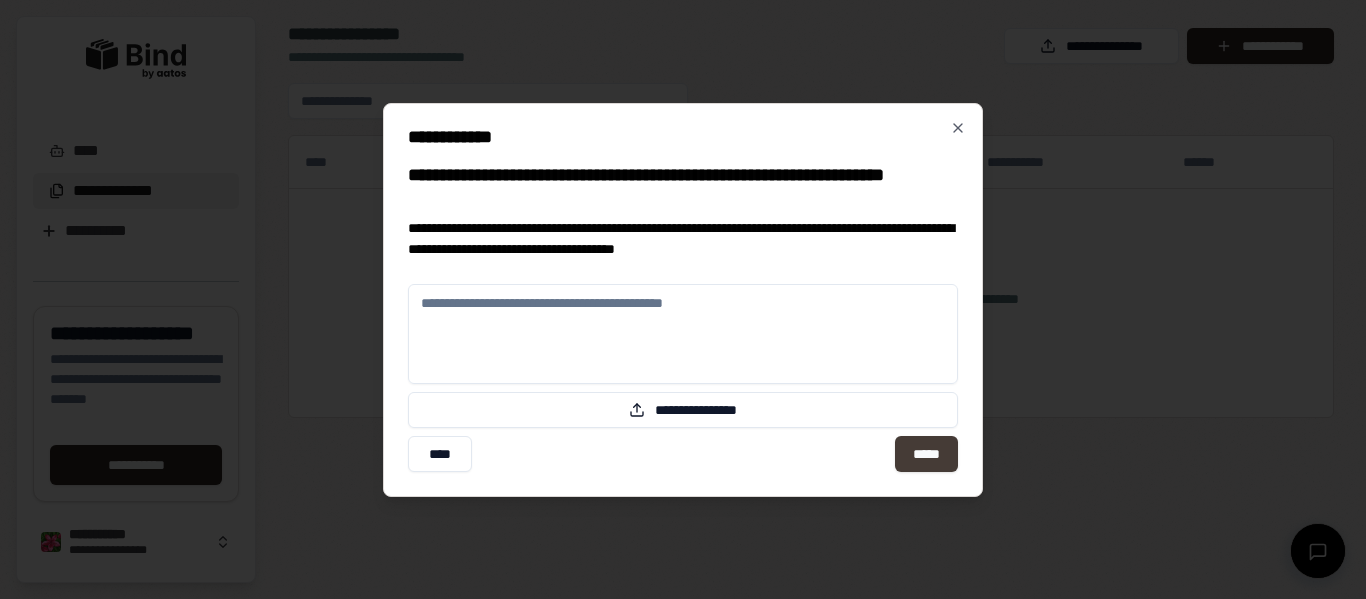 click on "*****" at bounding box center [926, 454] 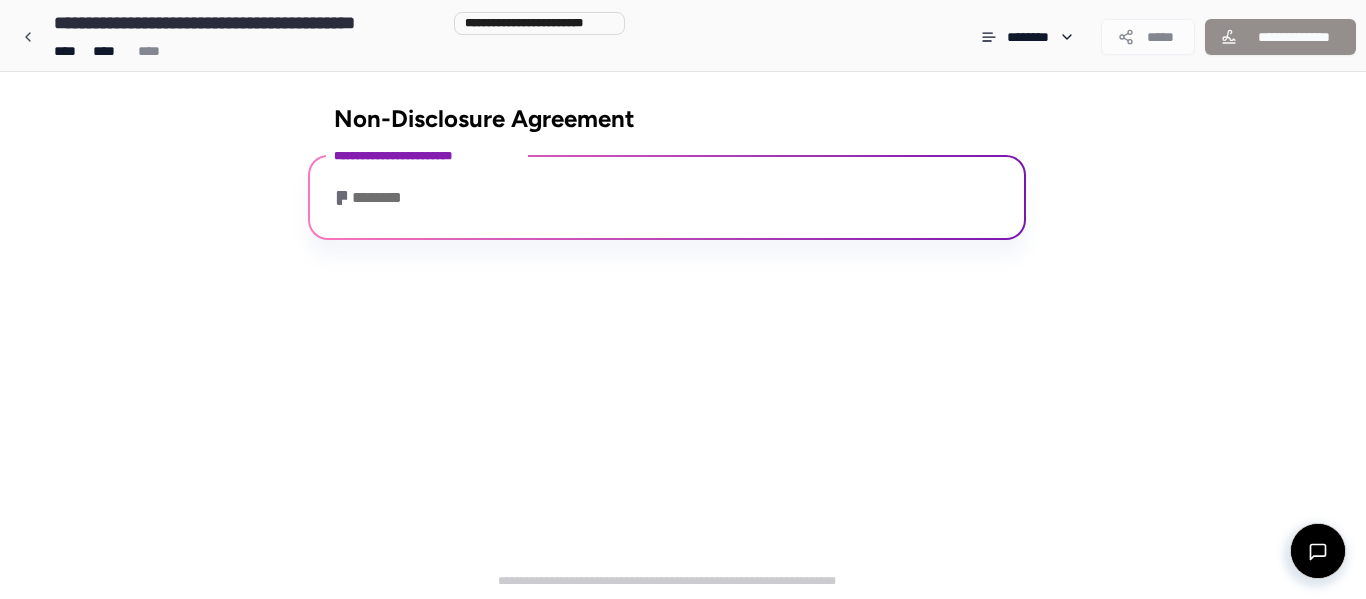 click on "**********" at bounding box center (667, 197) 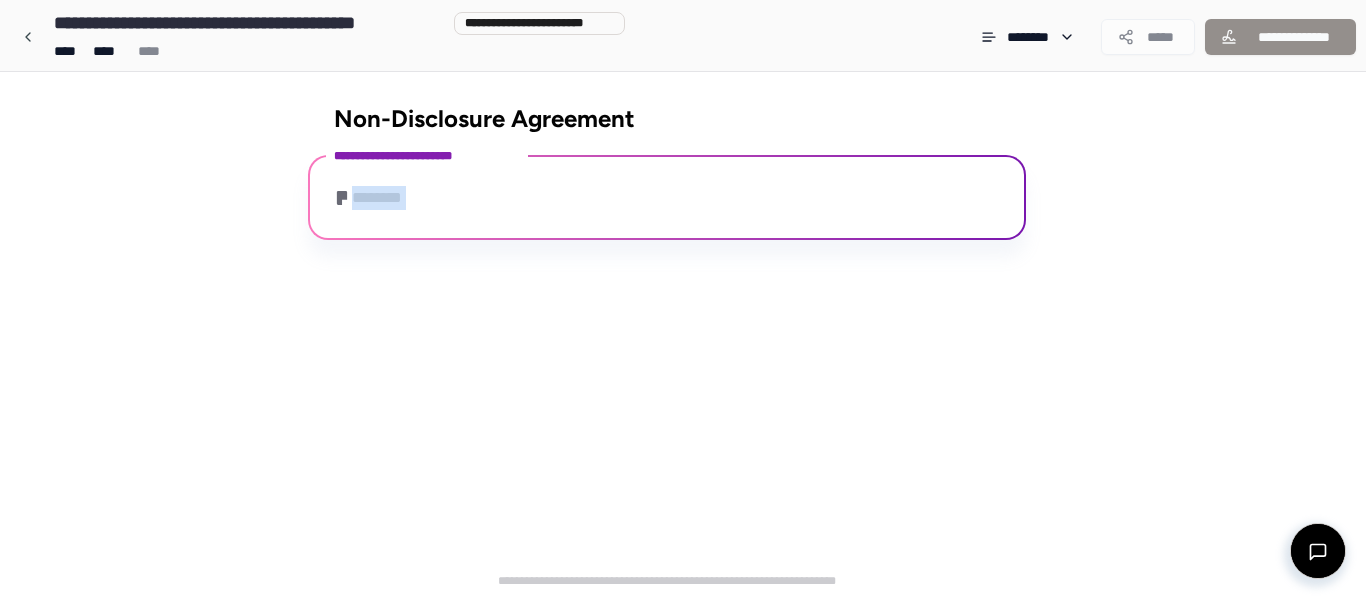 drag, startPoint x: 527, startPoint y: 183, endPoint x: 515, endPoint y: 187, distance: 12.649111 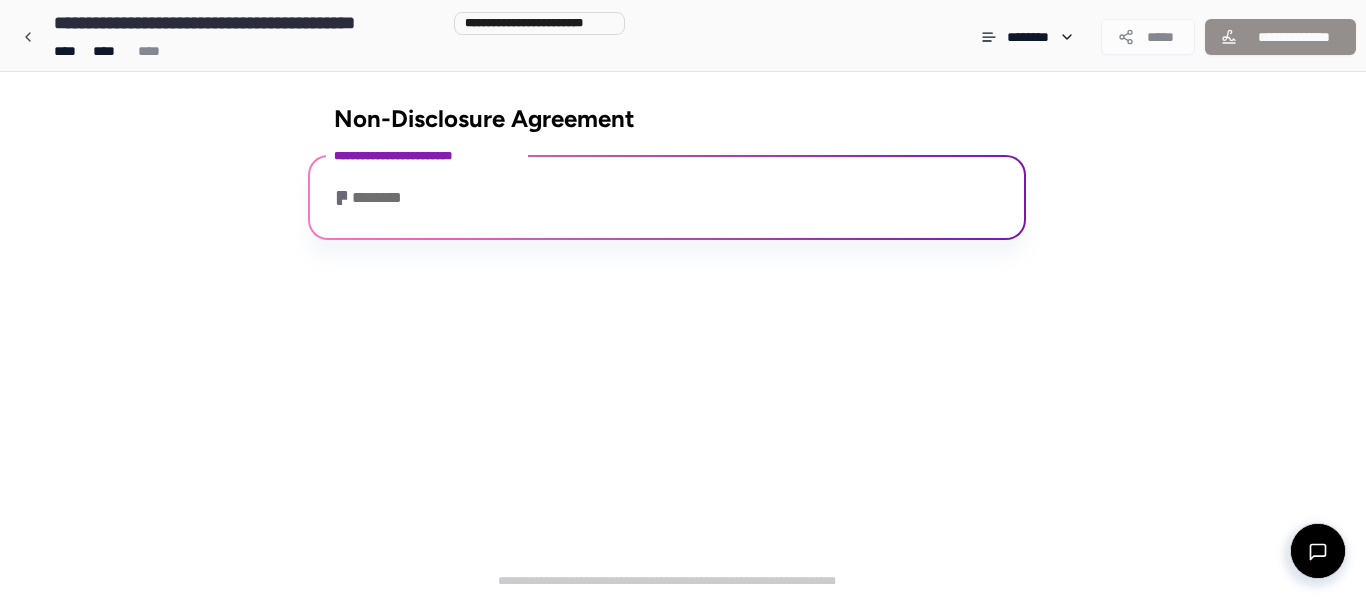 click on "********" at bounding box center [373, 198] 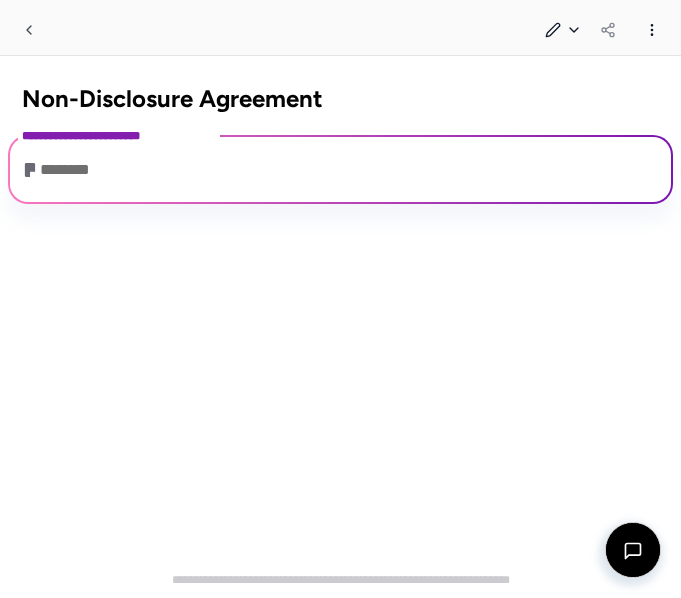 click on "**********" at bounding box center [340, 169] 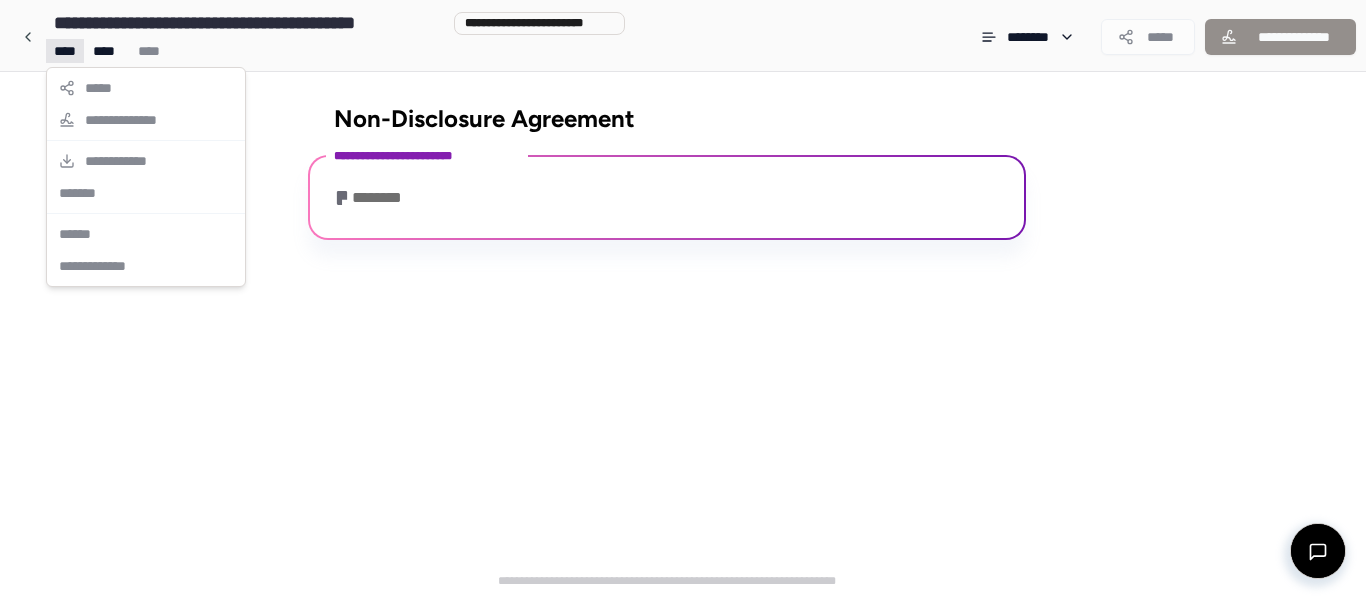 click on "**********" at bounding box center (683, 299) 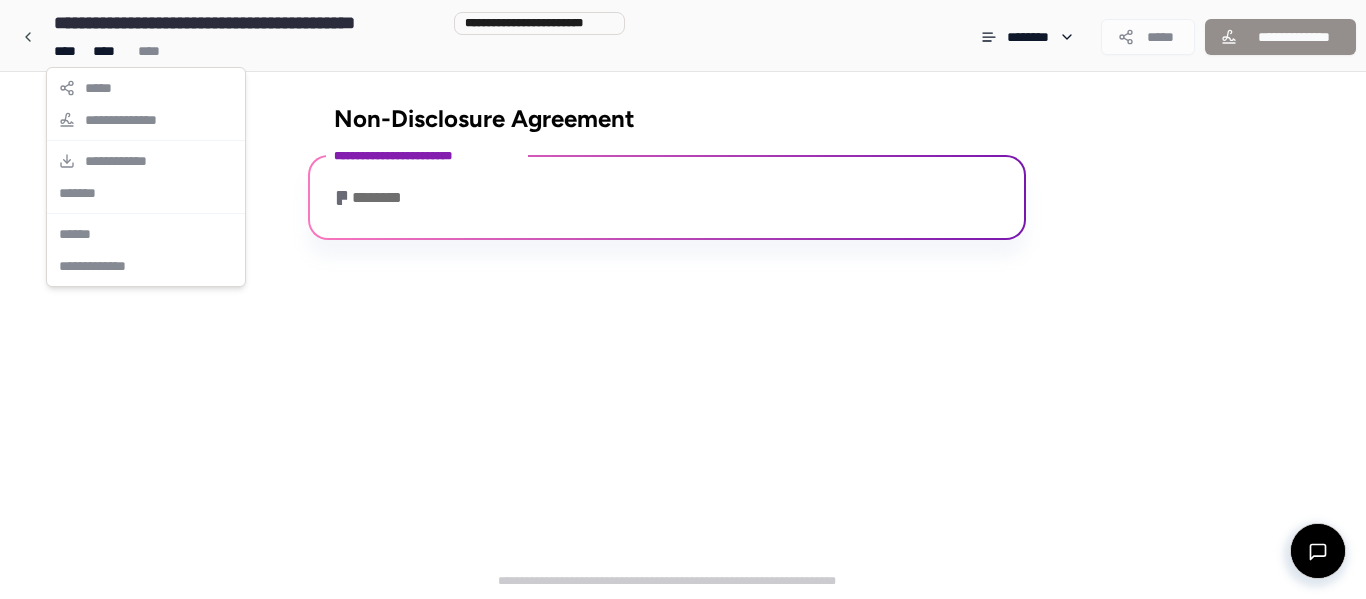 click on "**********" at bounding box center [683, 299] 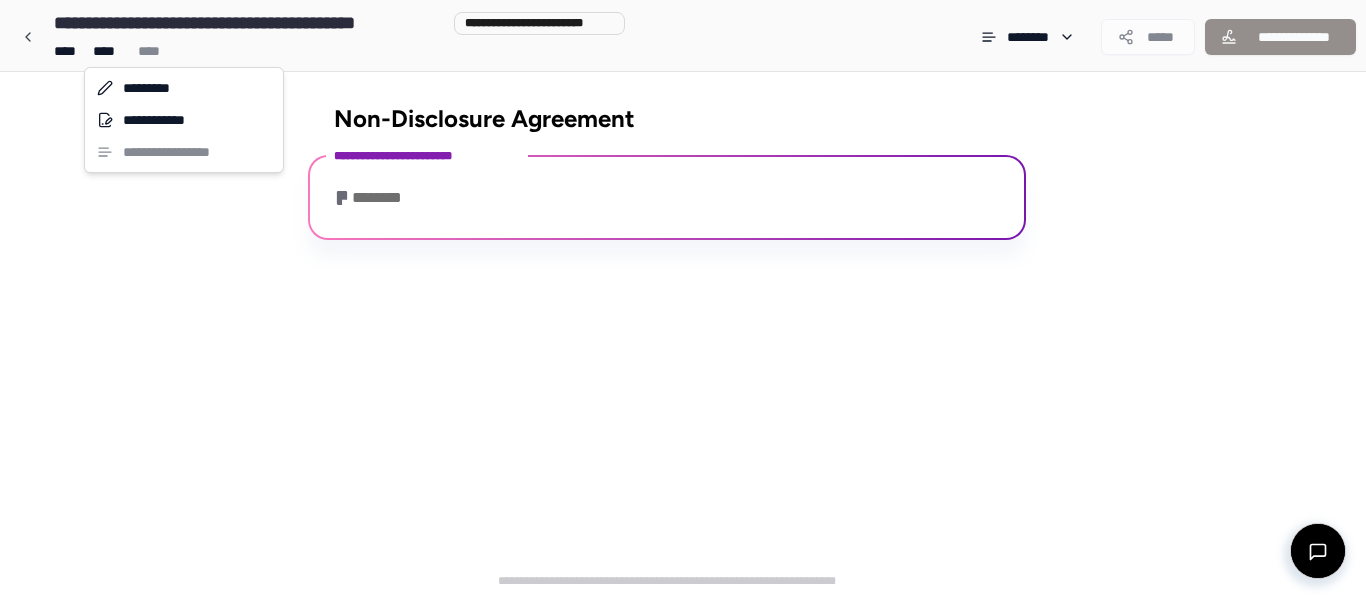 click on "**********" at bounding box center (683, 299) 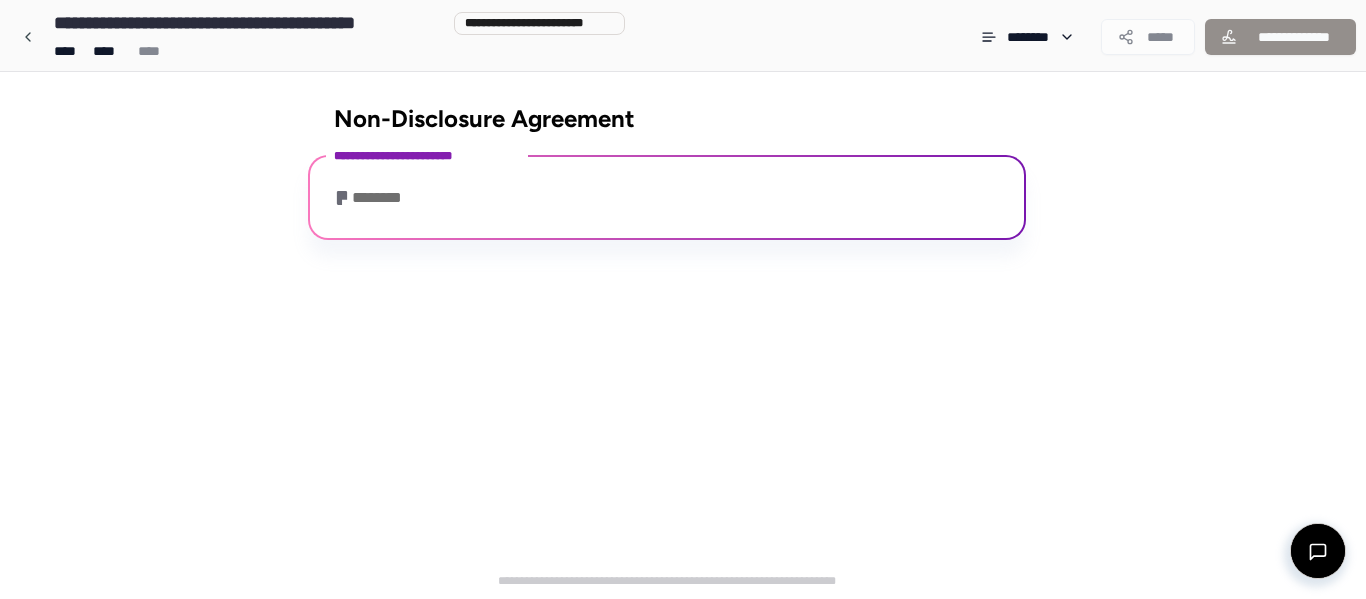 drag, startPoint x: 399, startPoint y: 210, endPoint x: 382, endPoint y: 204, distance: 18.027756 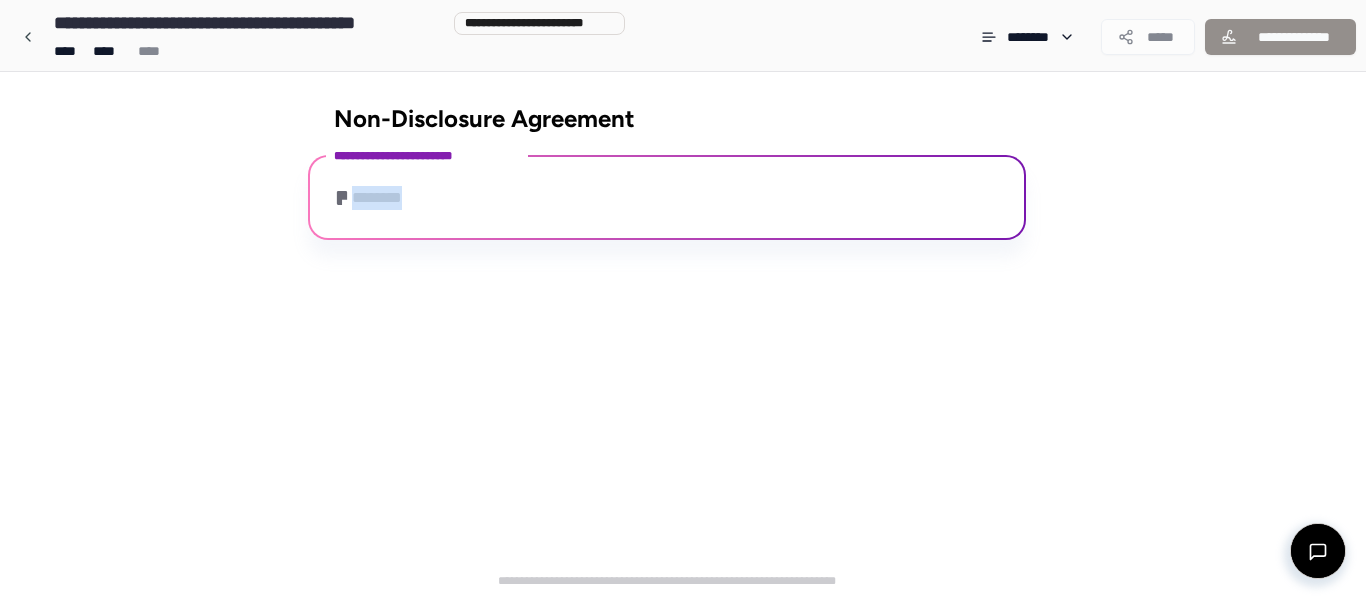click on "********" at bounding box center (373, 198) 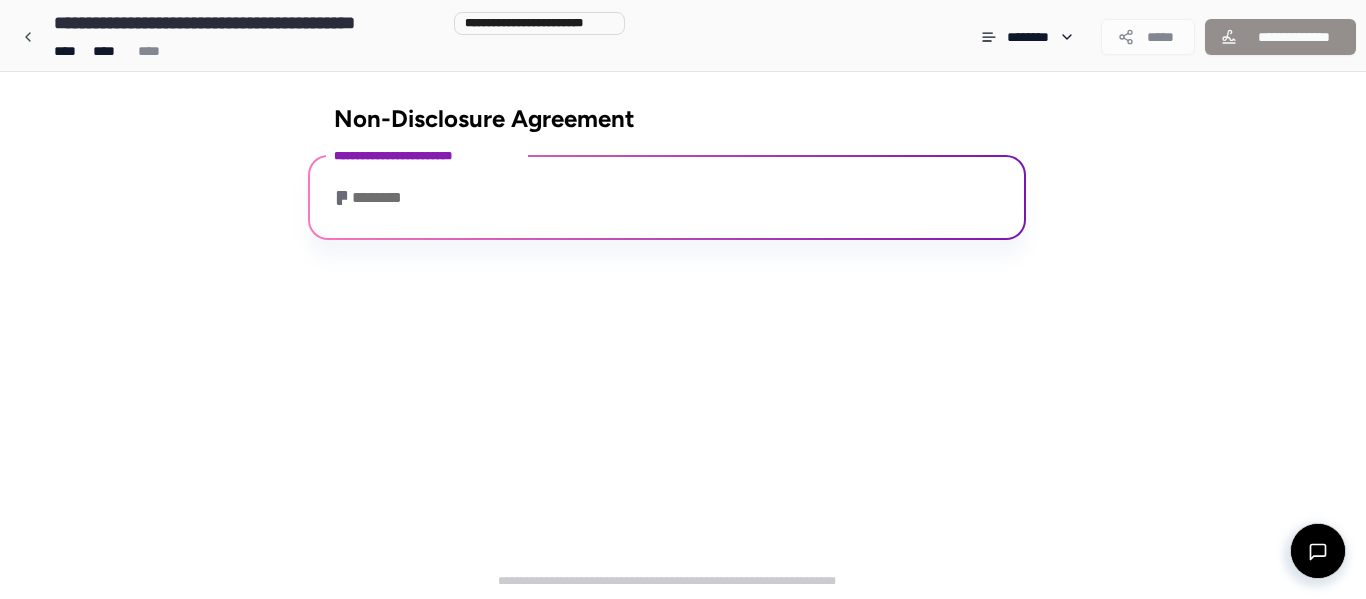 click on "**********" at bounding box center [667, 182] 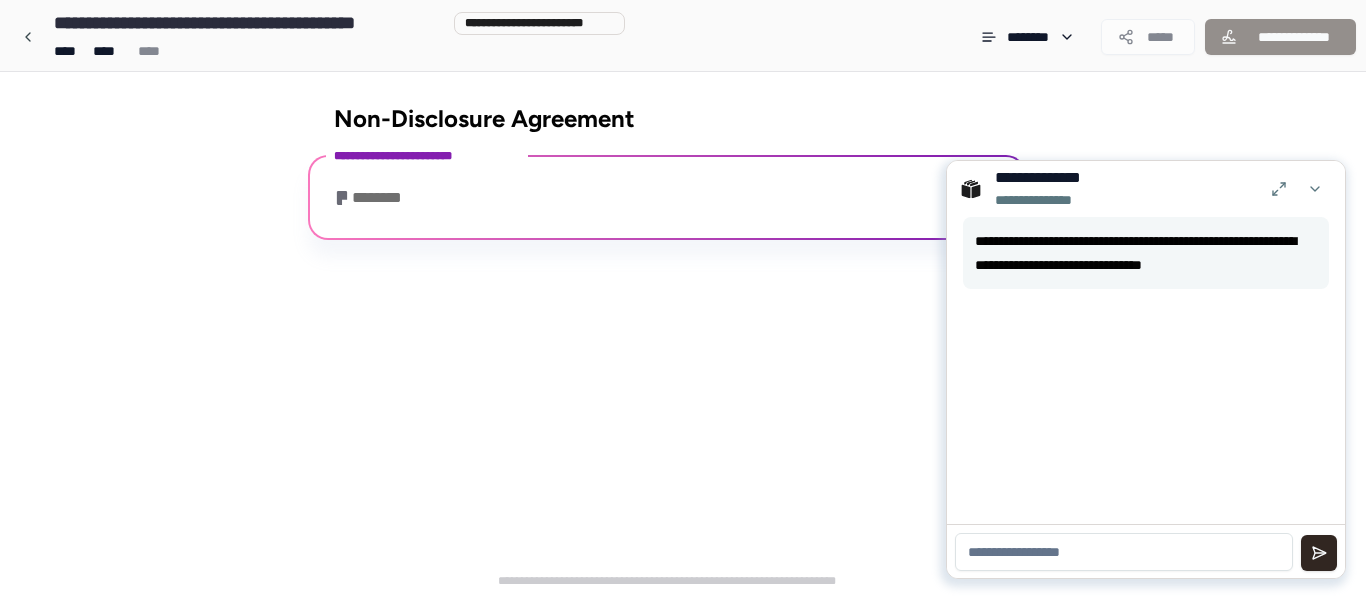 click on "**********" at bounding box center [683, 182] 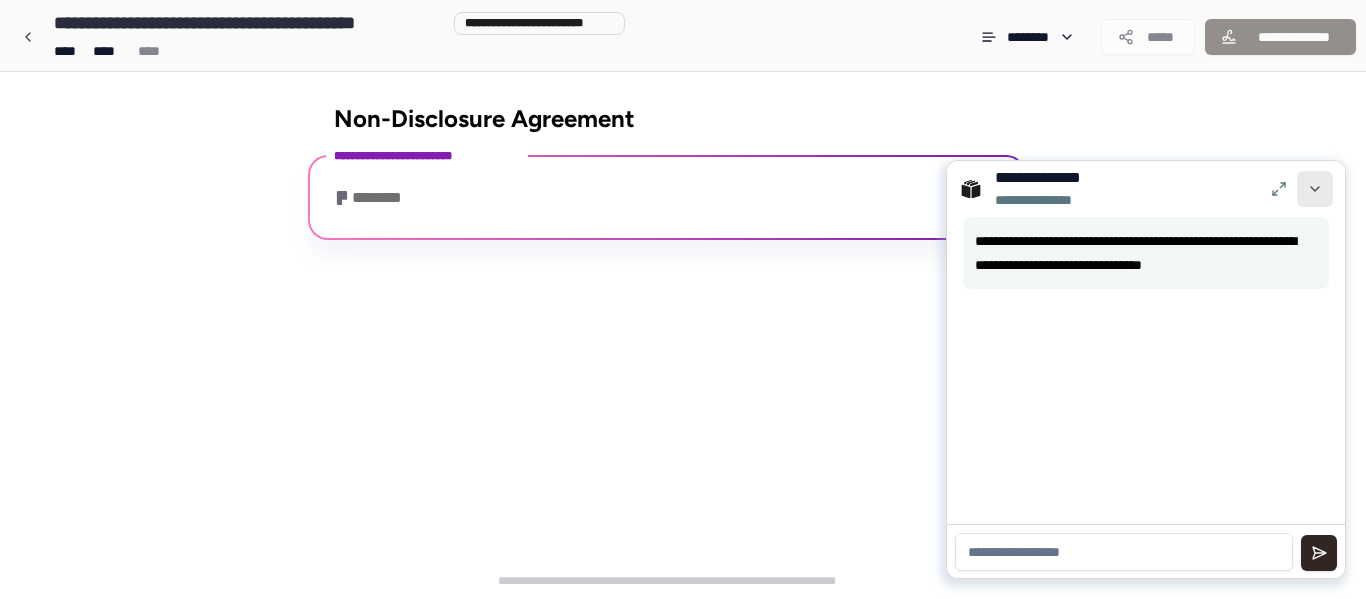 click at bounding box center [1315, 189] 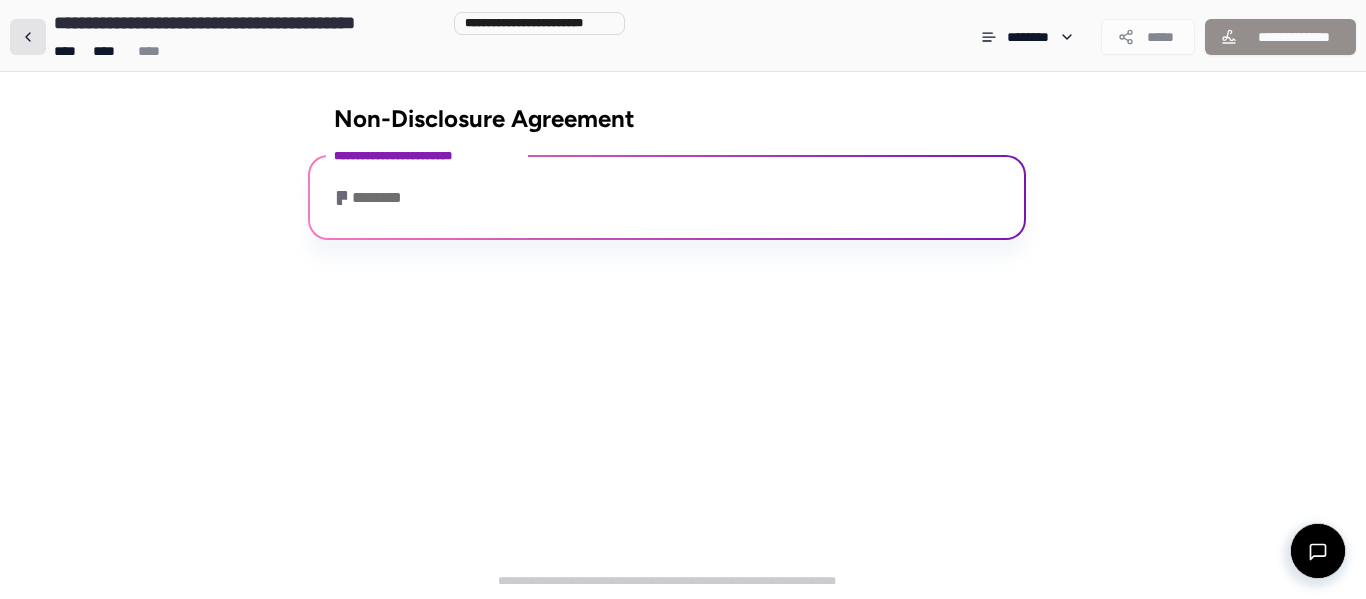 click at bounding box center (28, 37) 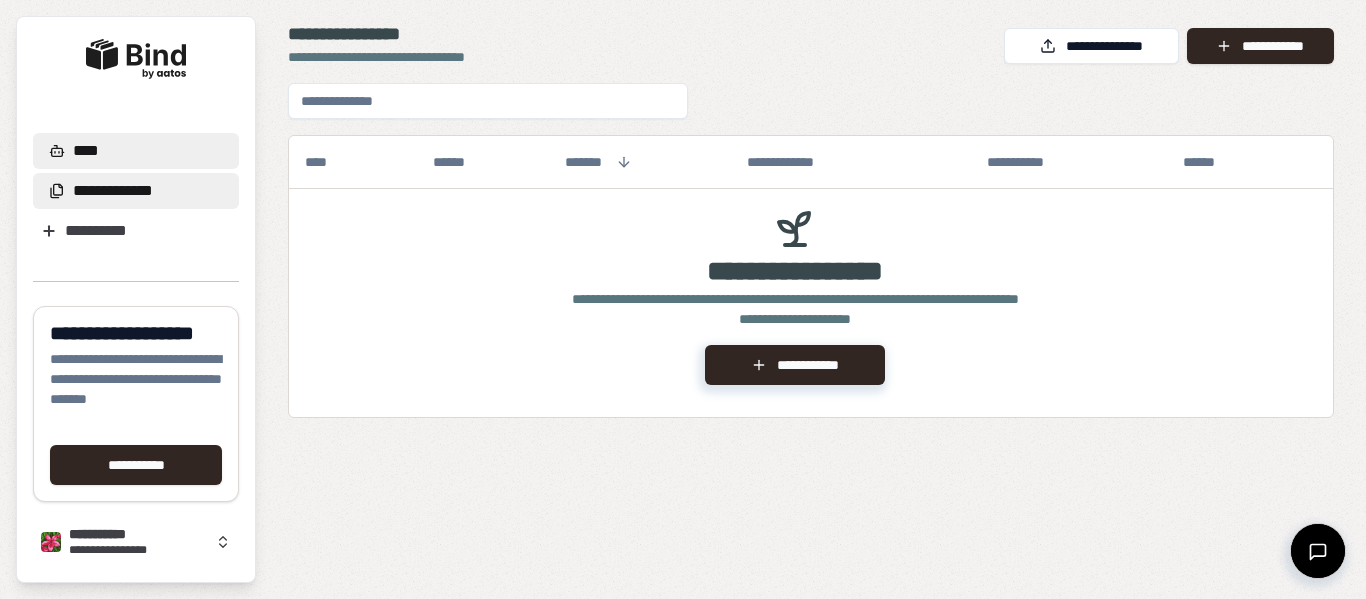 click on "****" at bounding box center (136, 151) 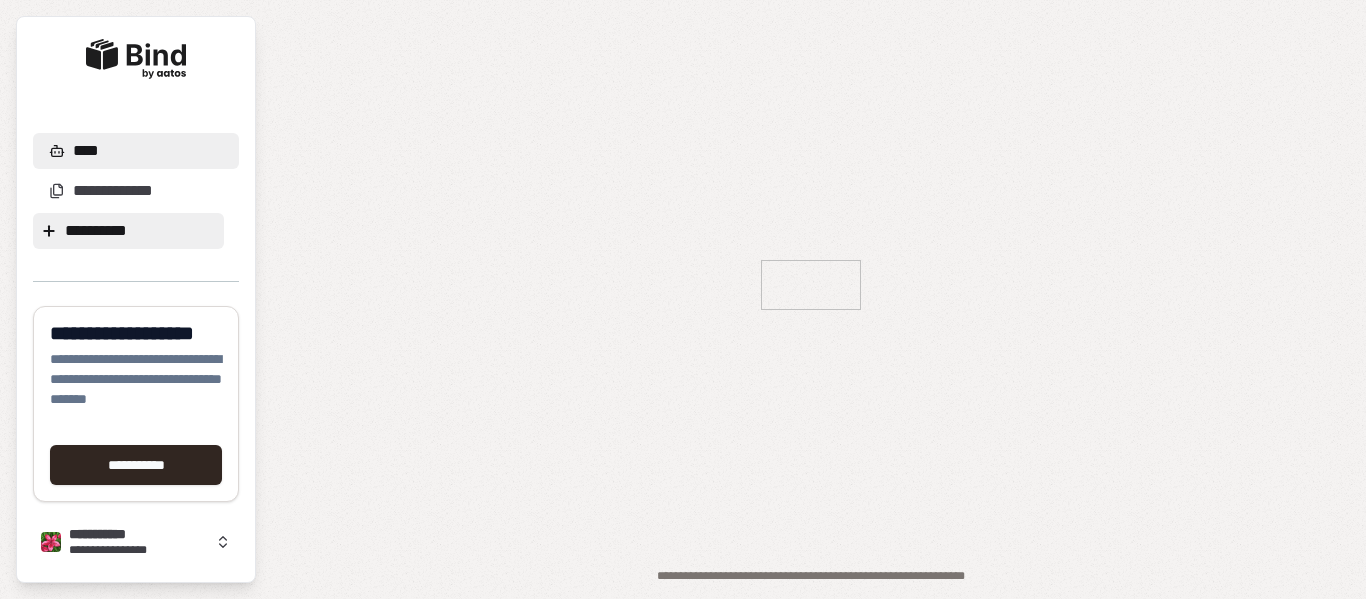 click on "**********" at bounding box center [128, 231] 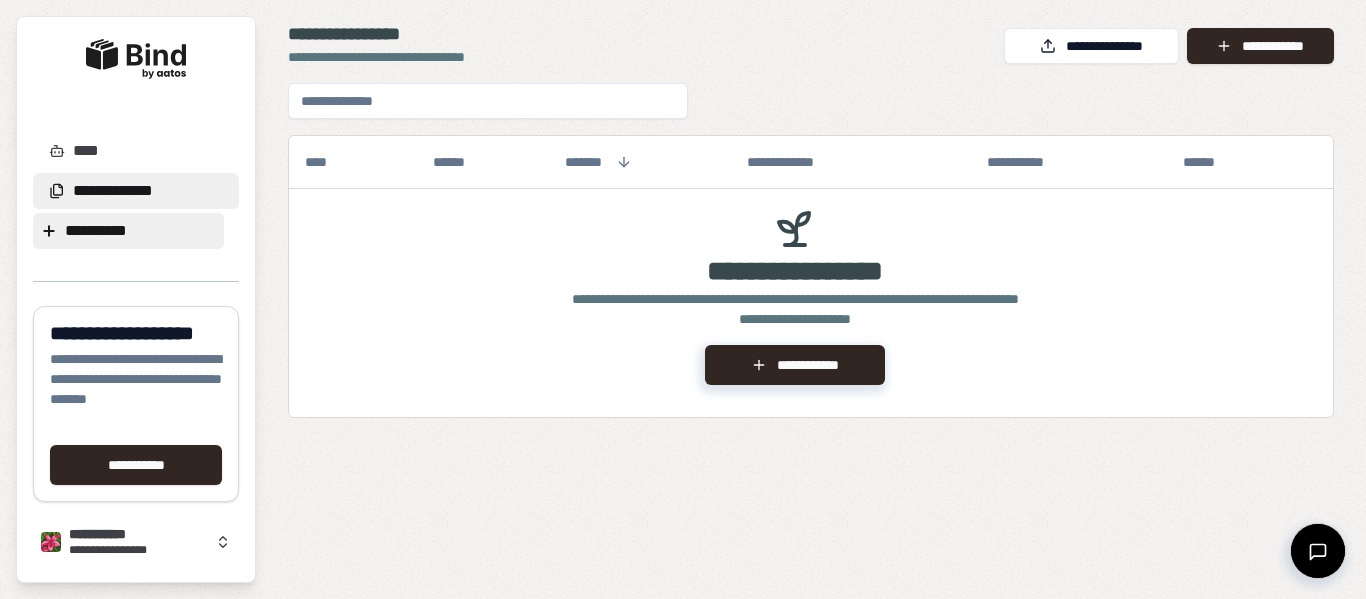 click on "**********" at bounding box center [128, 231] 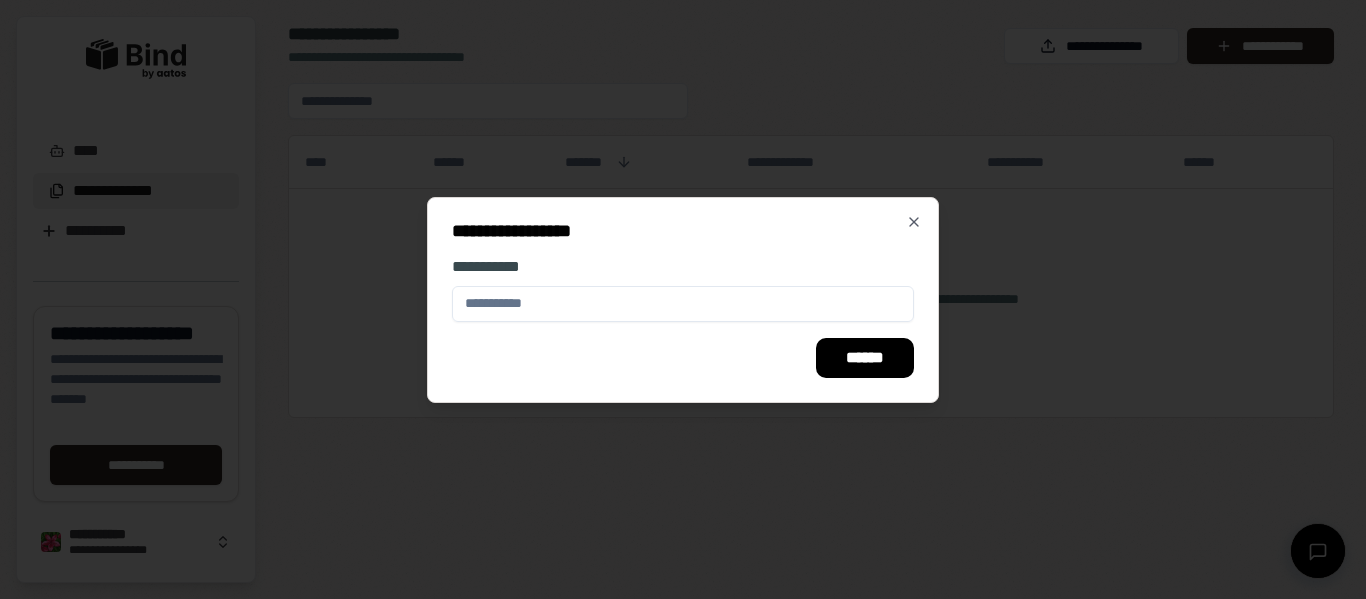 click on "**********" at bounding box center (683, 300) 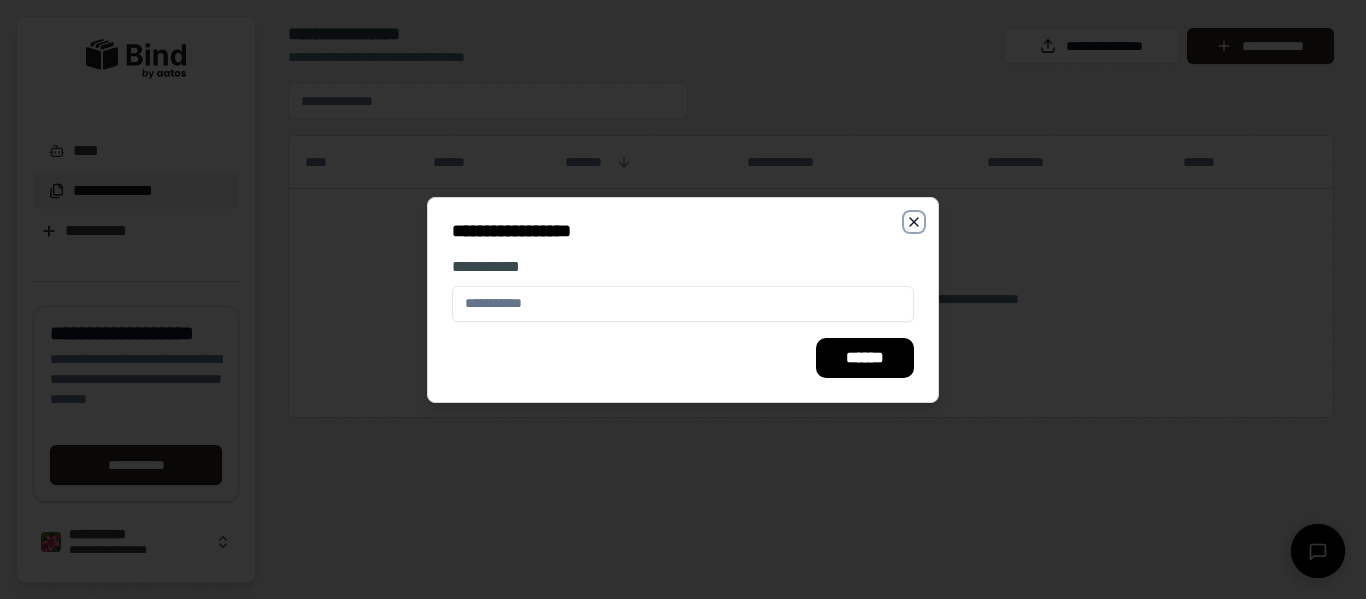 click 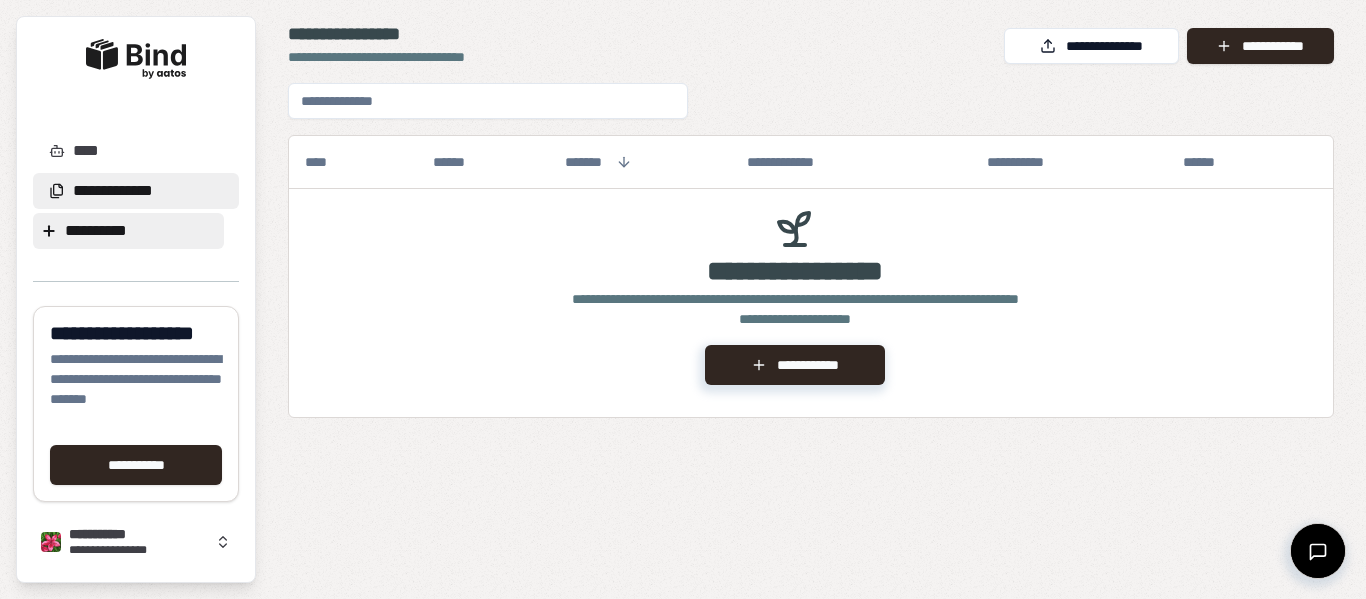 click on "**********" at bounding box center (128, 231) 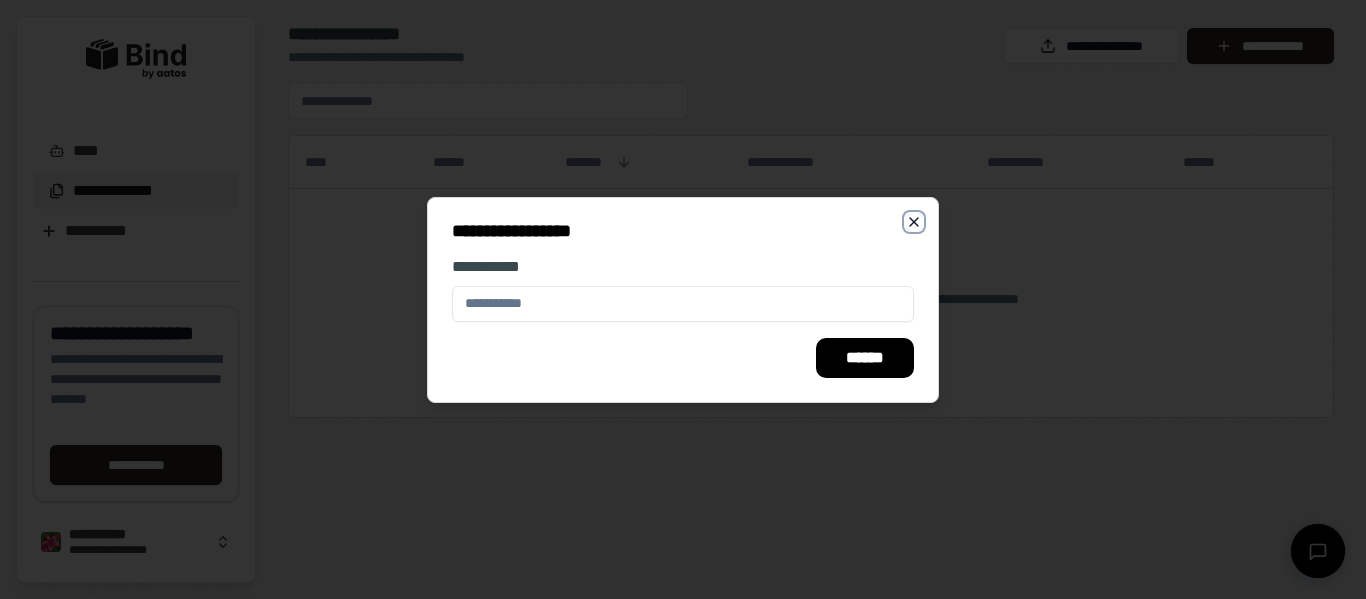 click 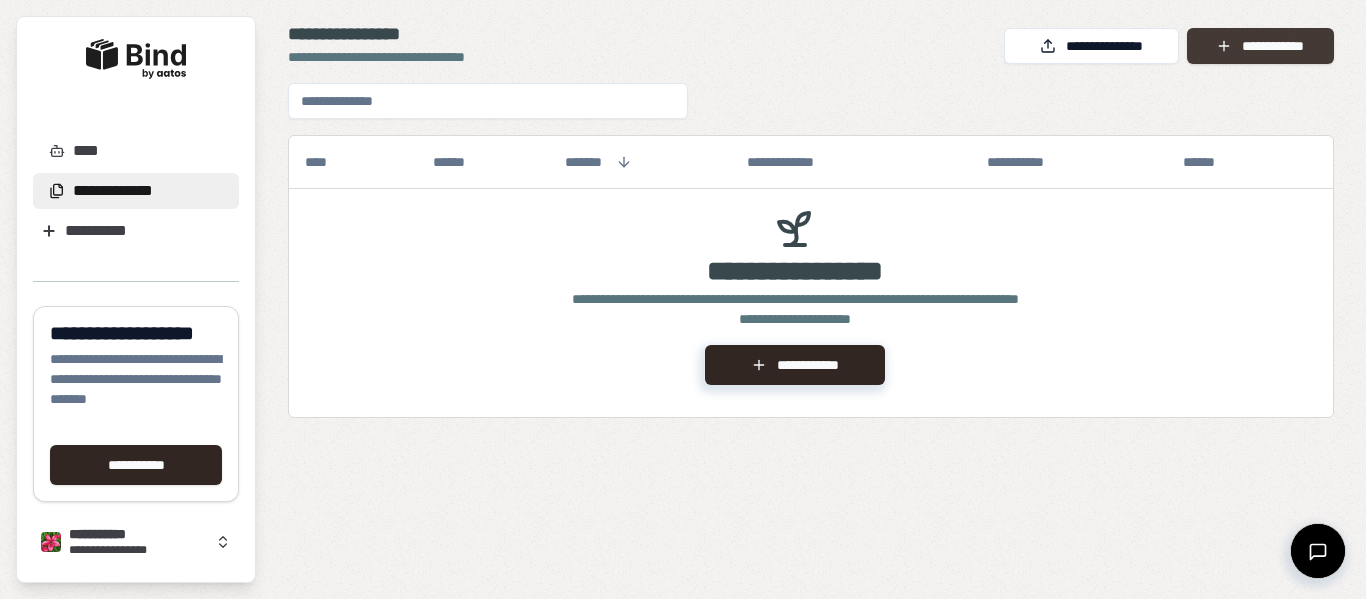 click on "**********" at bounding box center [1260, 46] 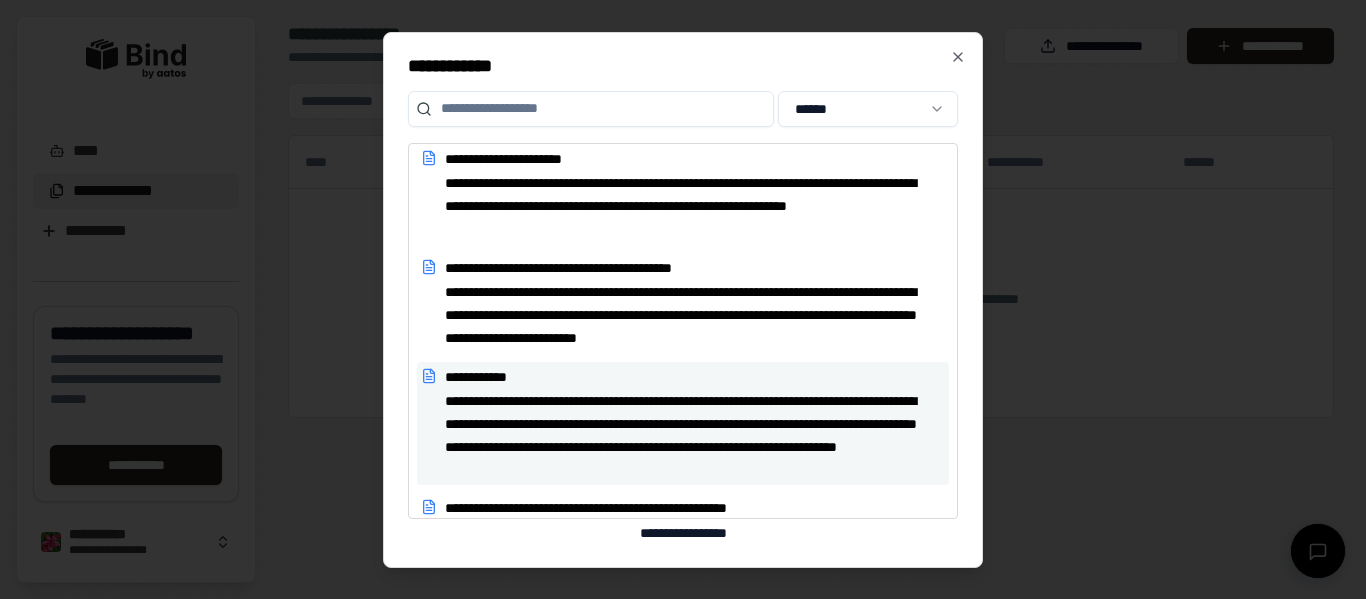 scroll, scrollTop: 400, scrollLeft: 0, axis: vertical 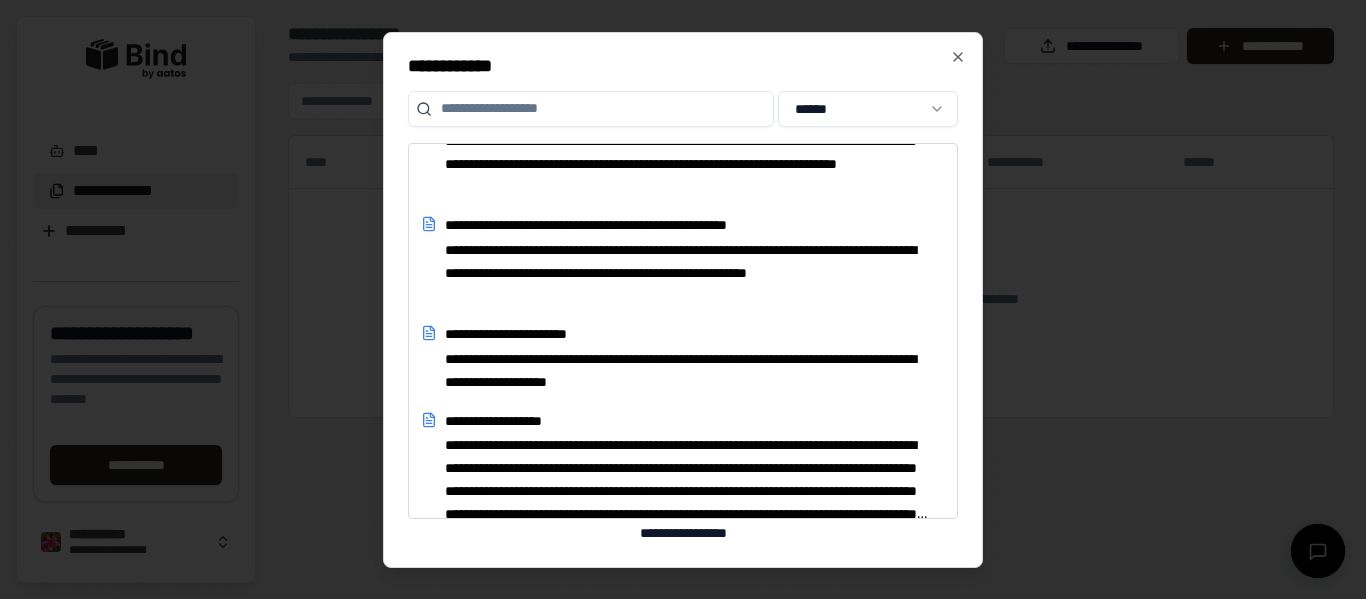 click on "**********" at bounding box center [683, 299] 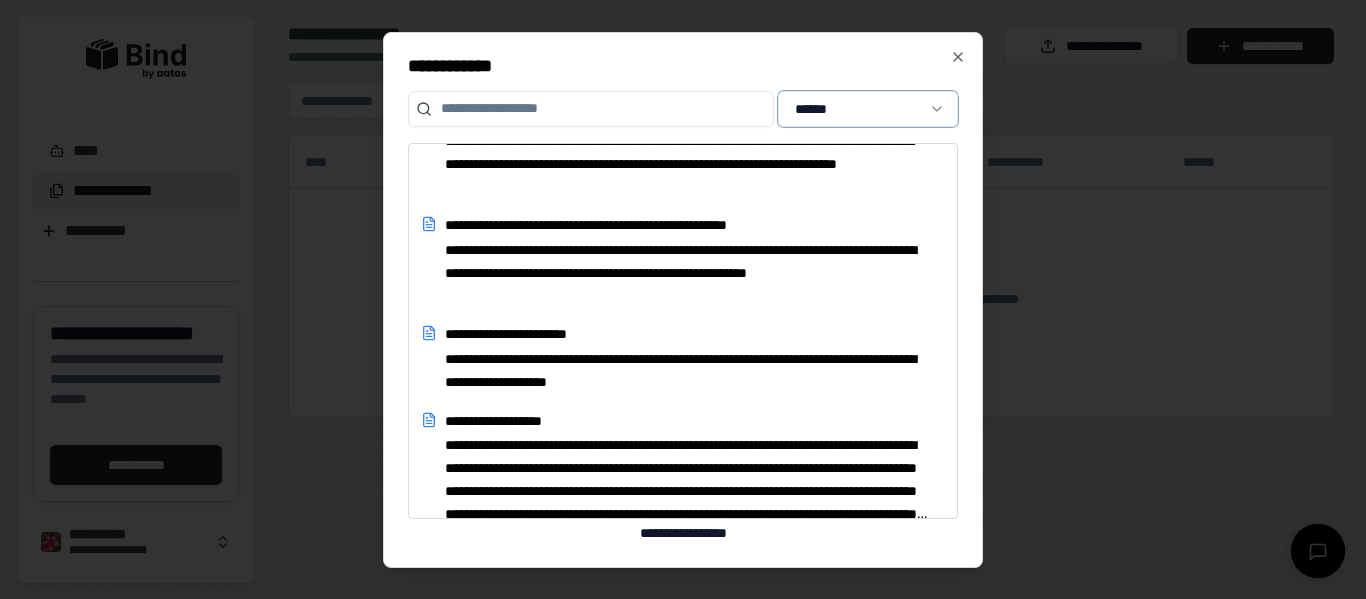 click on "**********" at bounding box center [683, 299] 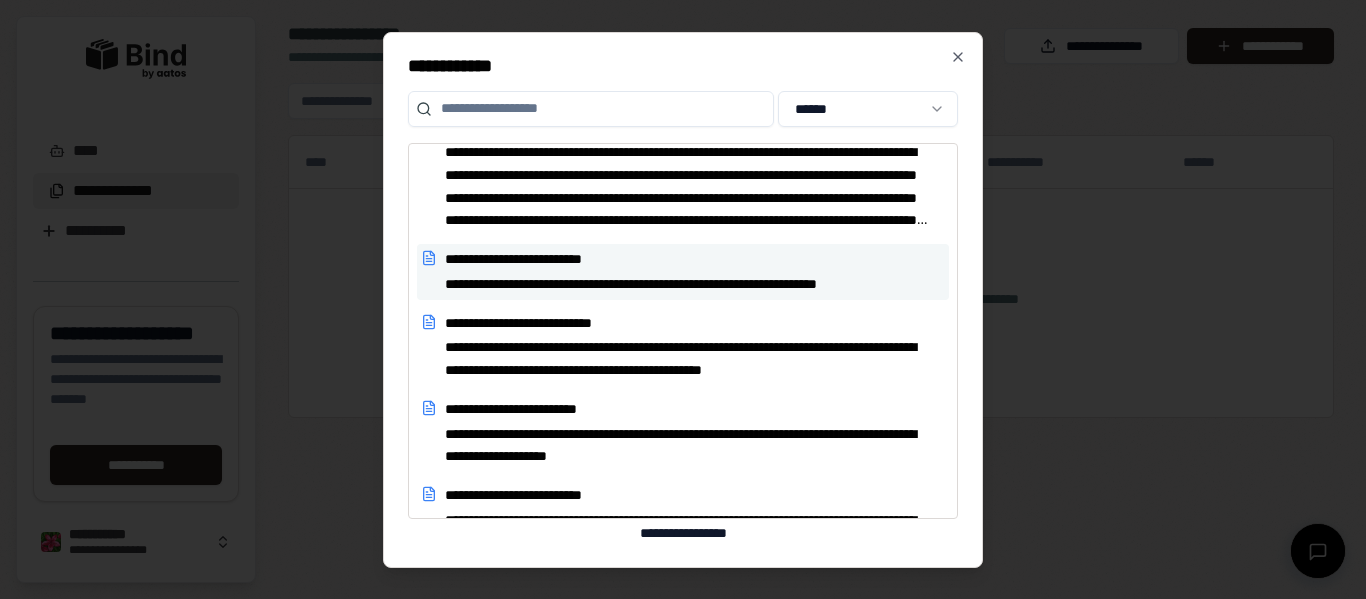 scroll, scrollTop: 10203, scrollLeft: 0, axis: vertical 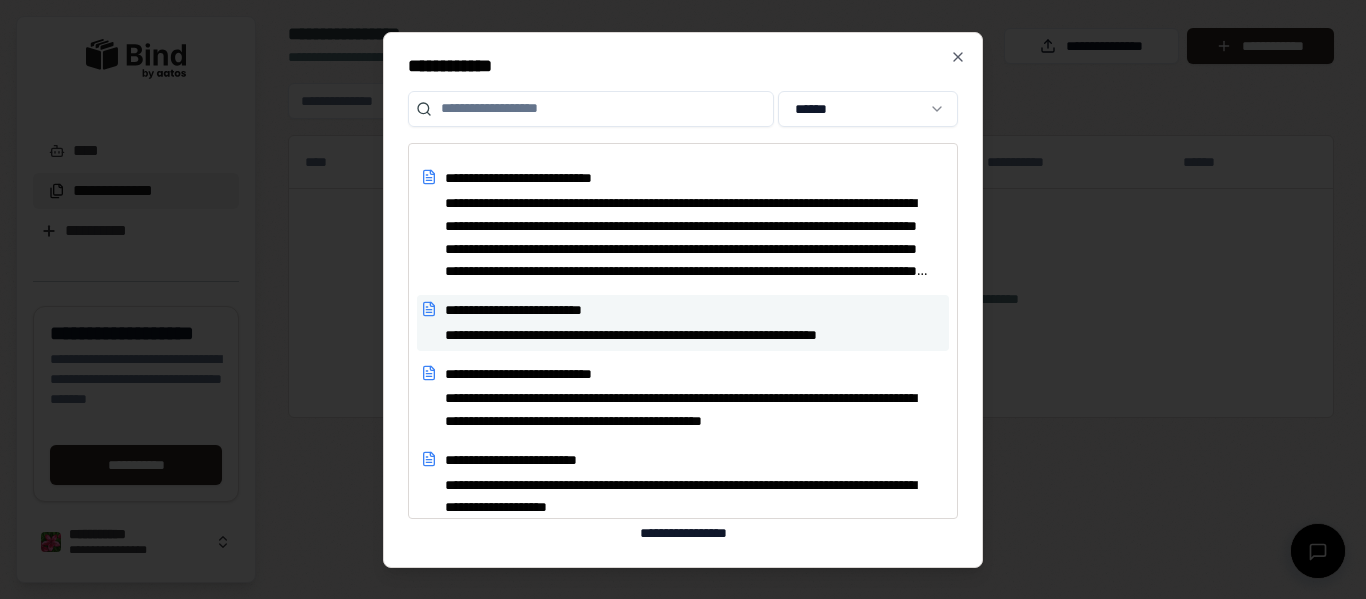 click on "**********" at bounding box center (673, 335) 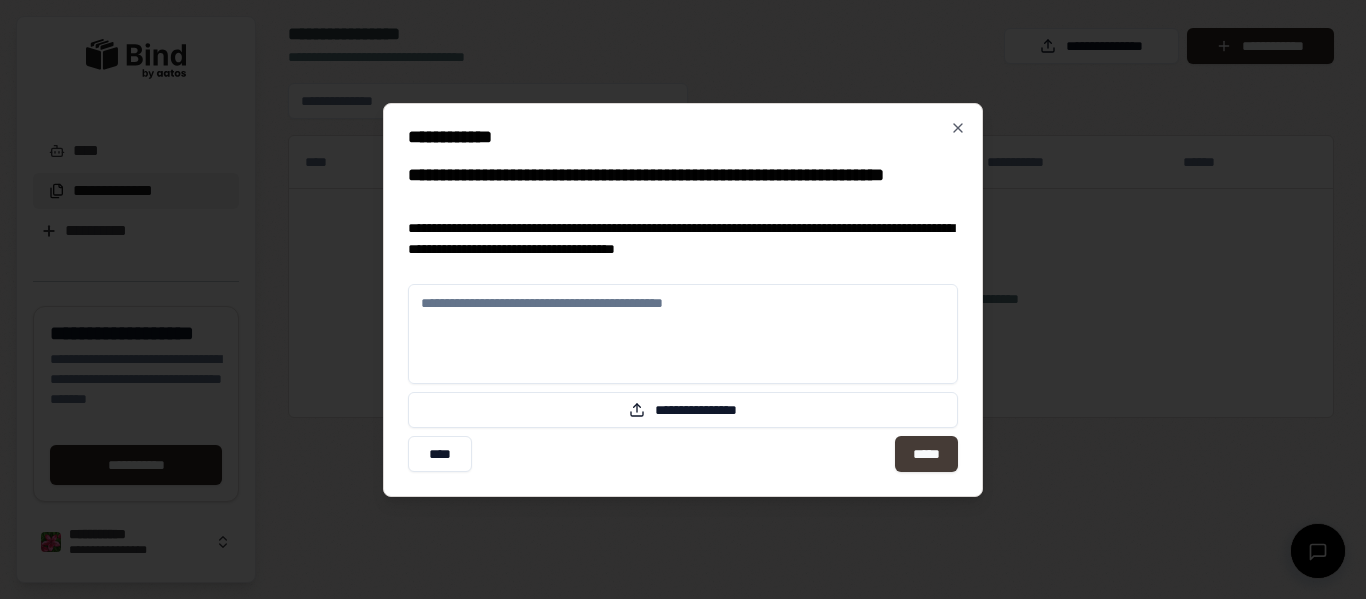click on "*****" at bounding box center (926, 454) 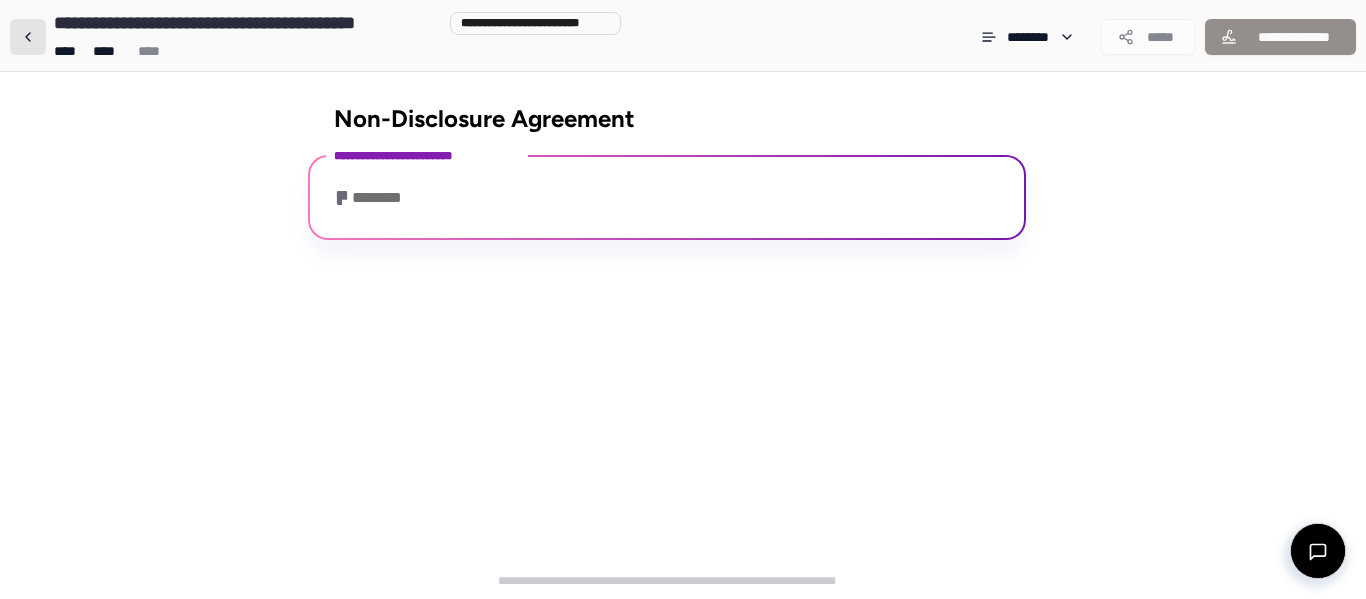 click at bounding box center [28, 37] 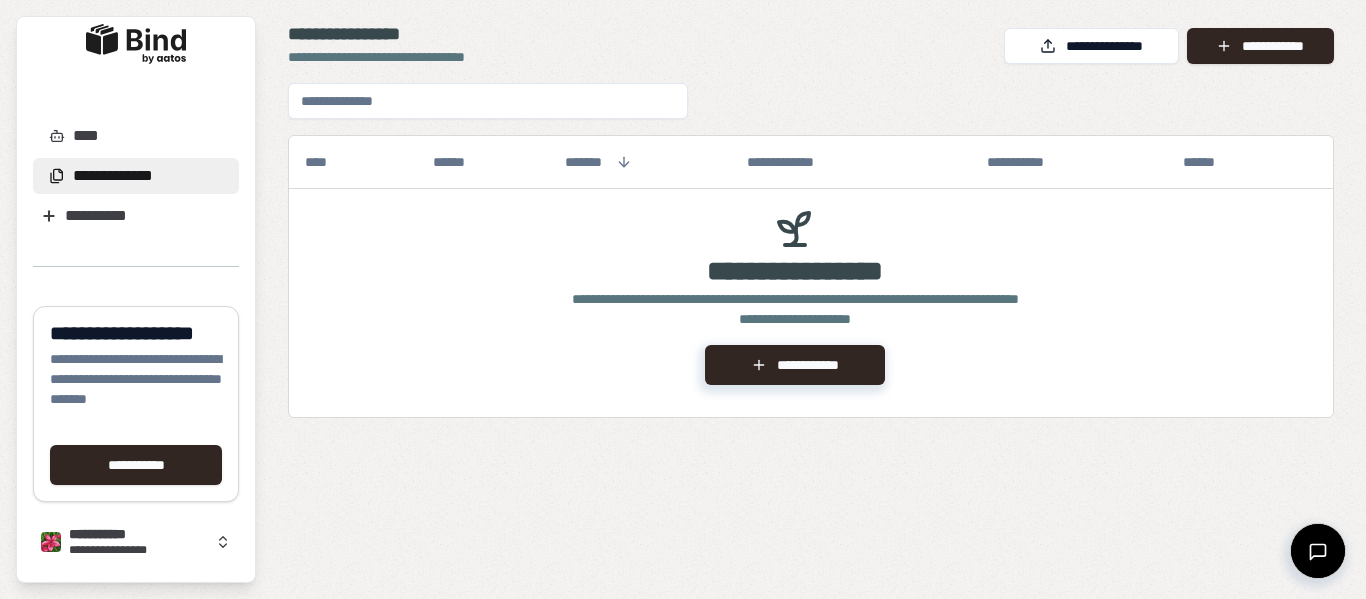 scroll, scrollTop: 0, scrollLeft: 0, axis: both 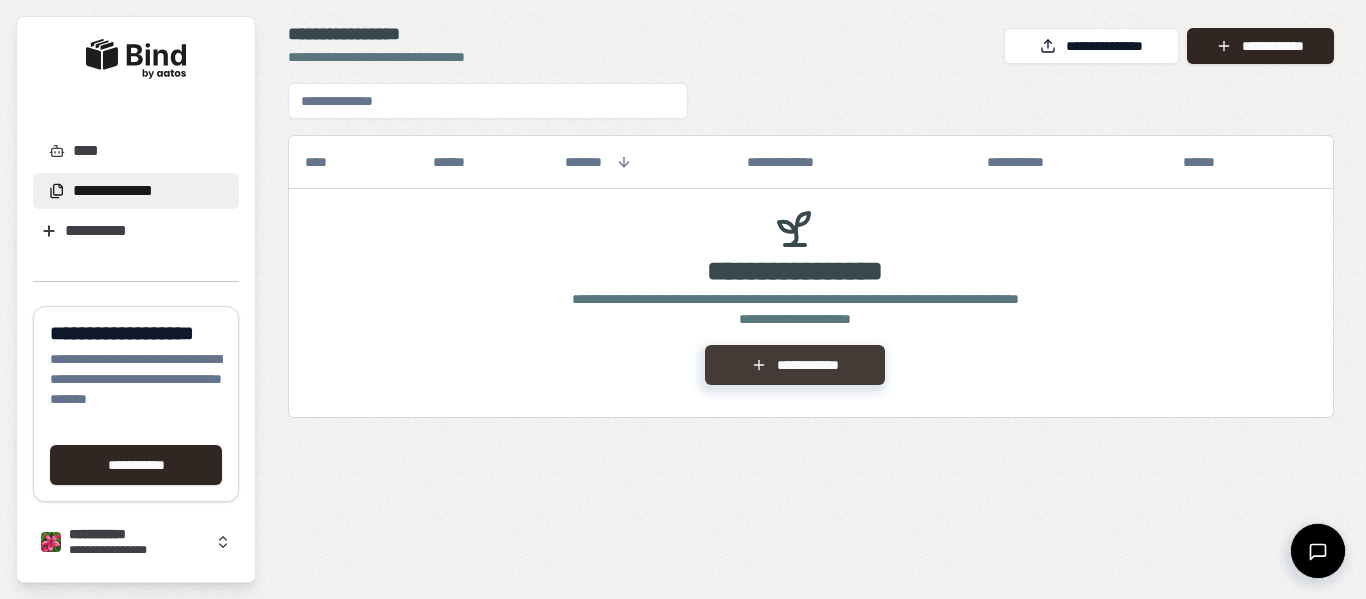 click on "**********" at bounding box center (794, 365) 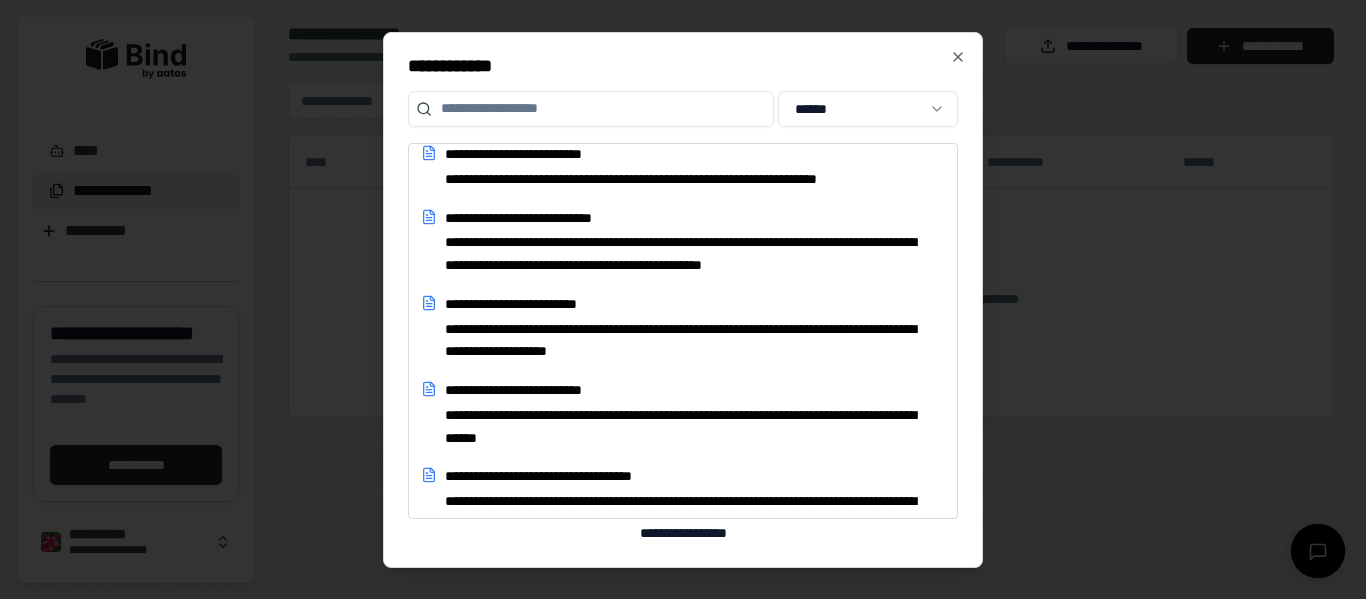 scroll, scrollTop: 10309, scrollLeft: 0, axis: vertical 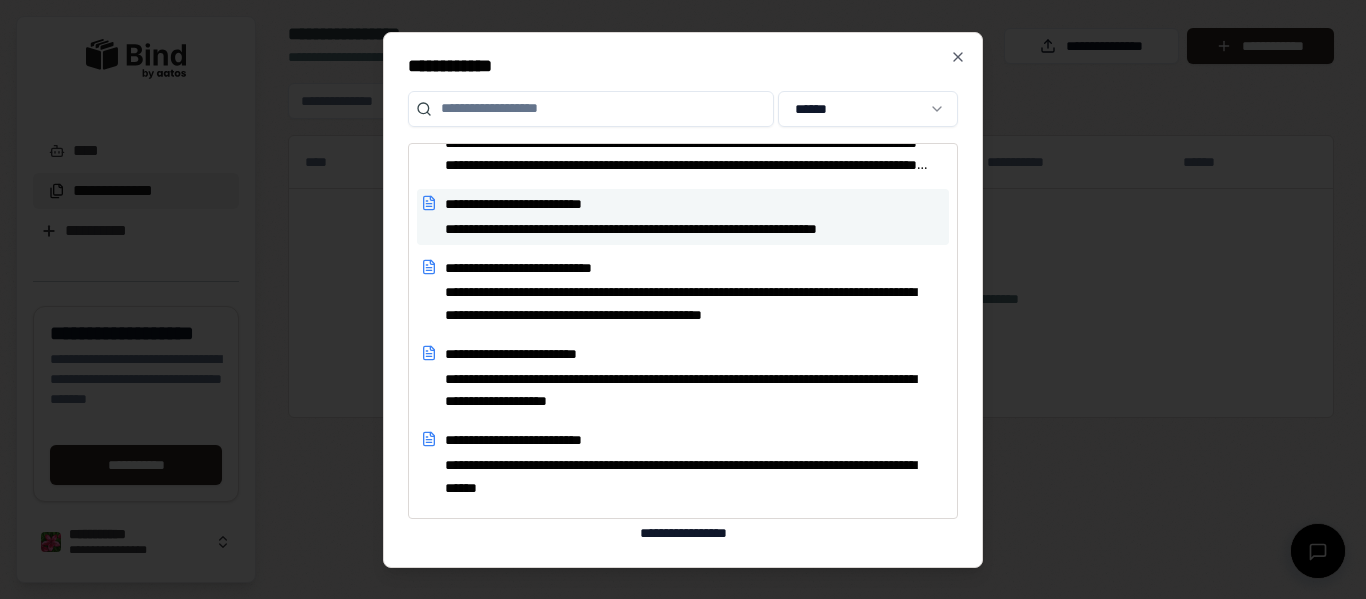 click on "**********" at bounding box center (673, 229) 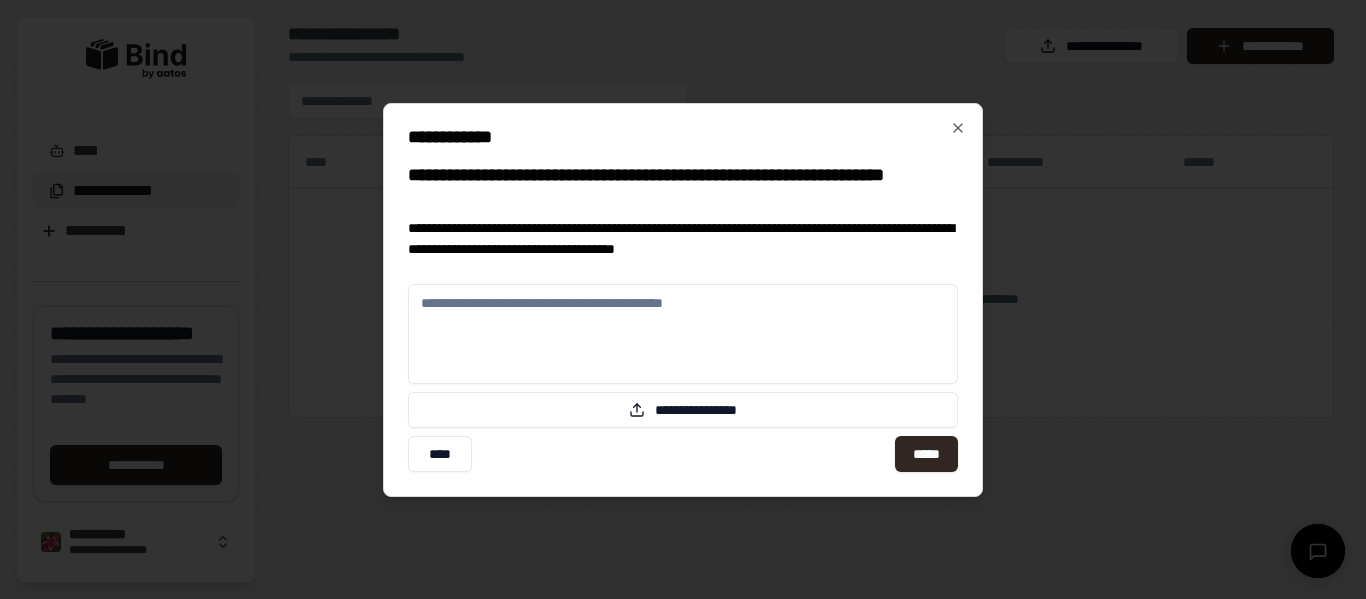 click at bounding box center [683, 334] 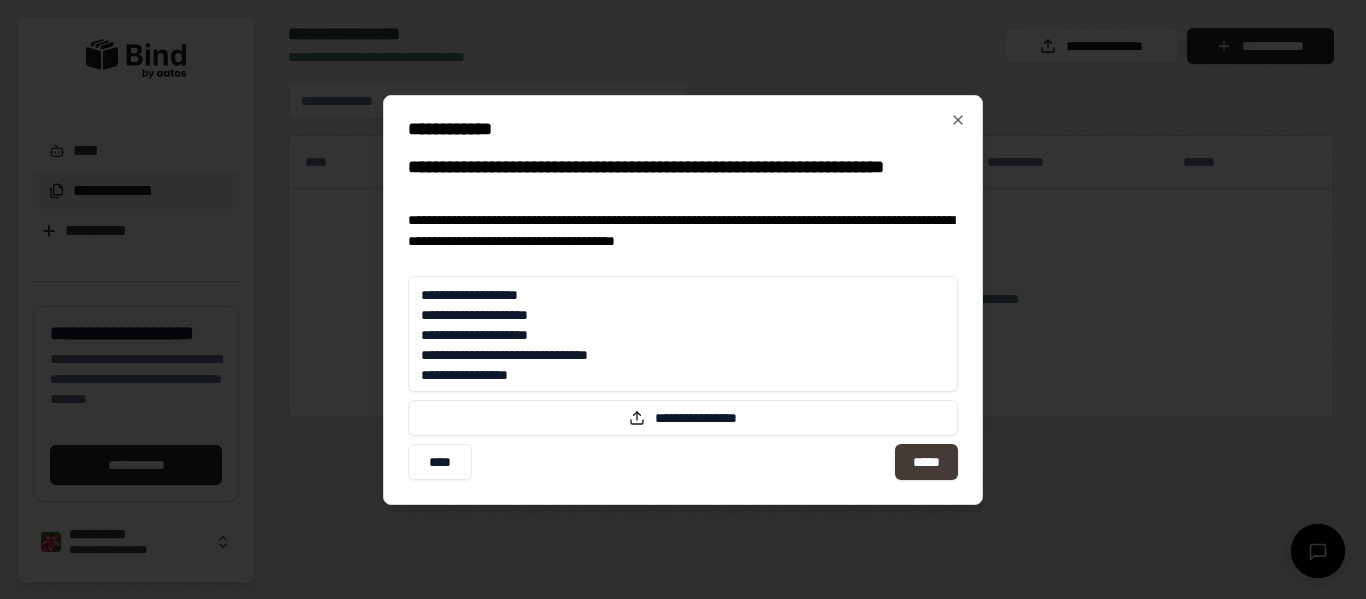 type on "**********" 